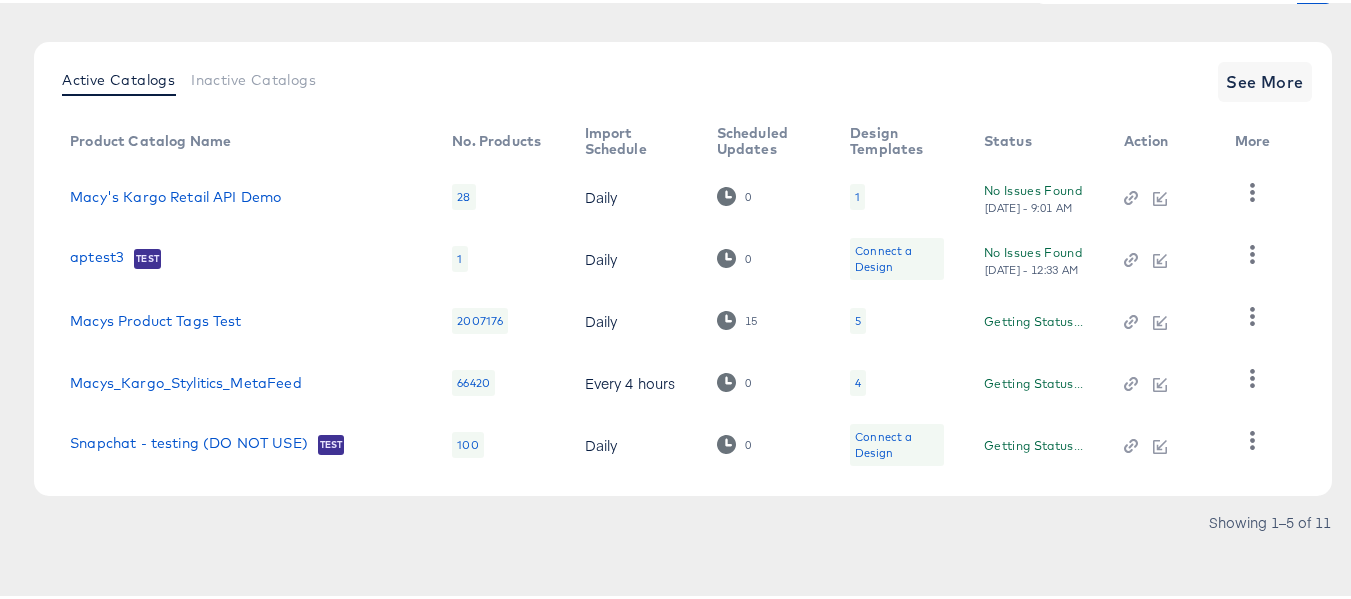 scroll, scrollTop: 225, scrollLeft: 0, axis: vertical 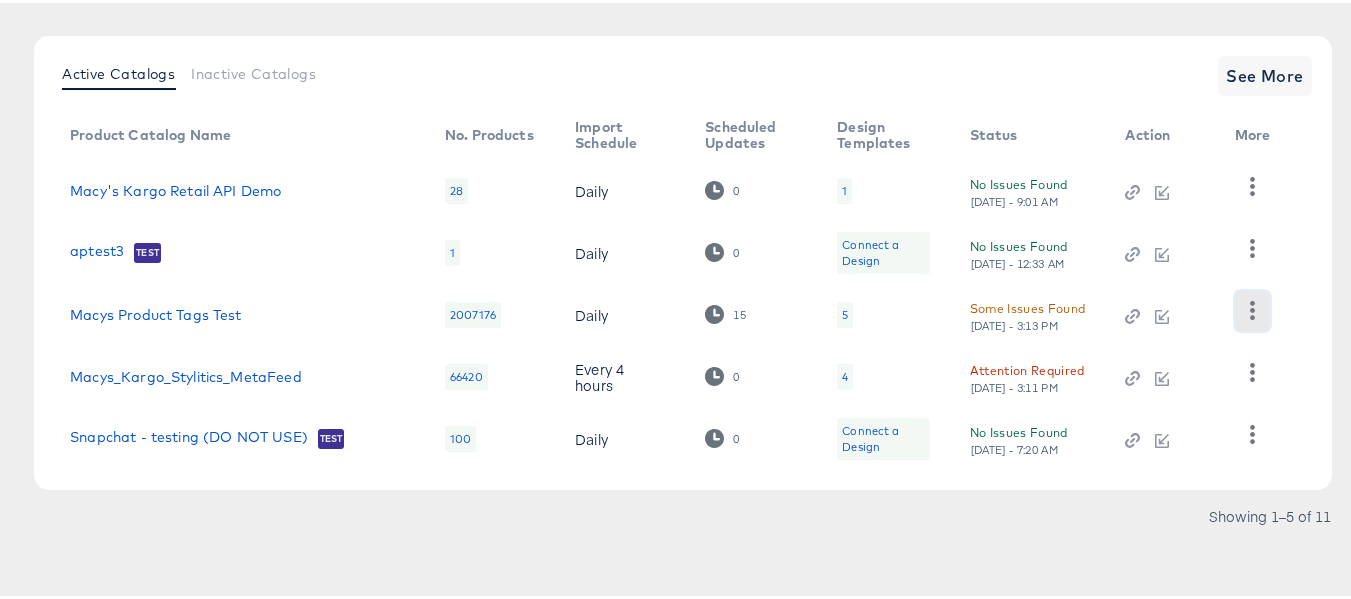 click 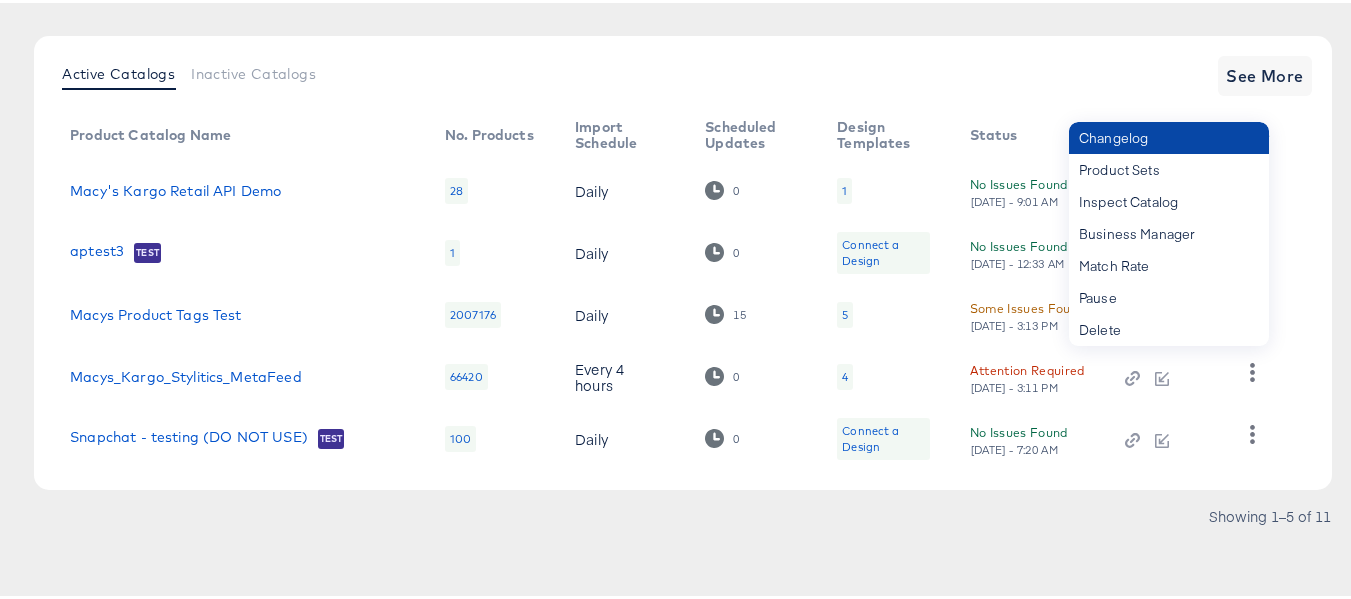 click on "Changelog" at bounding box center (1169, 135) 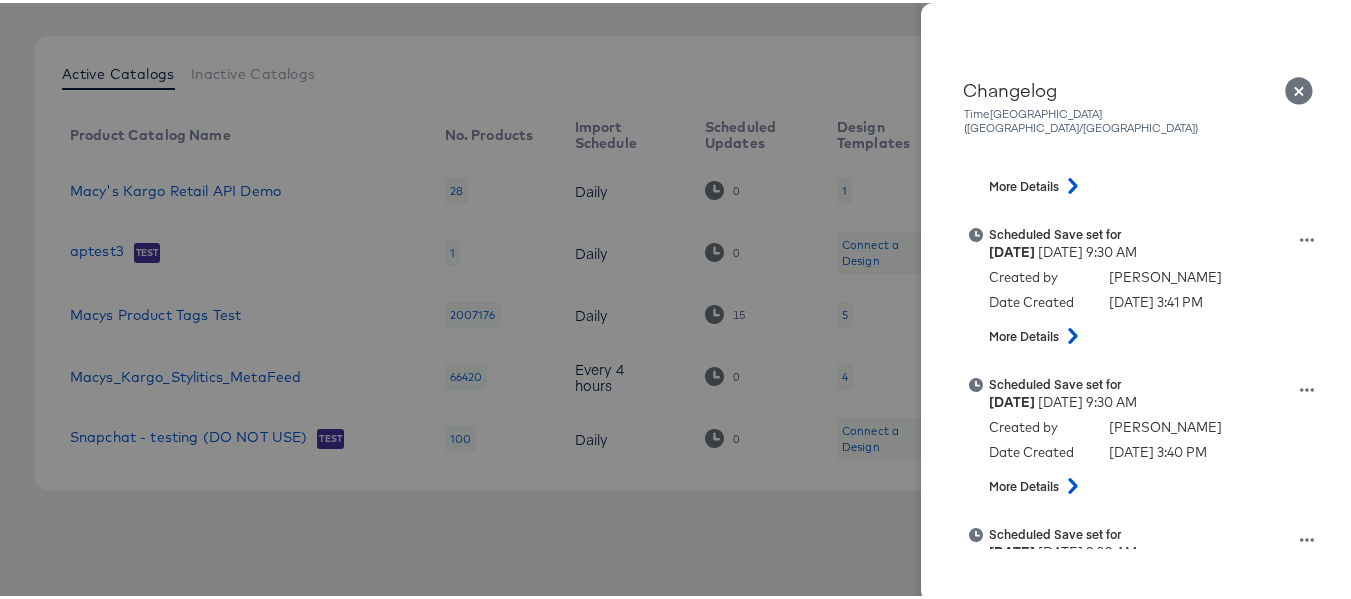 scroll, scrollTop: 600, scrollLeft: 0, axis: vertical 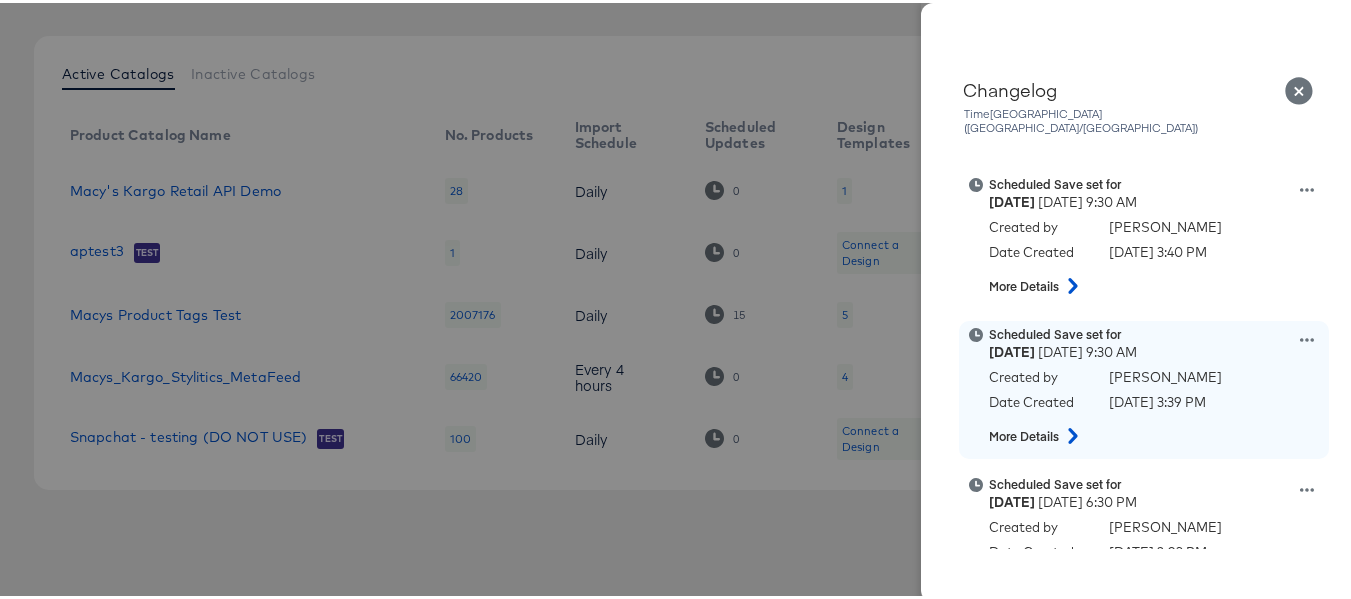 click 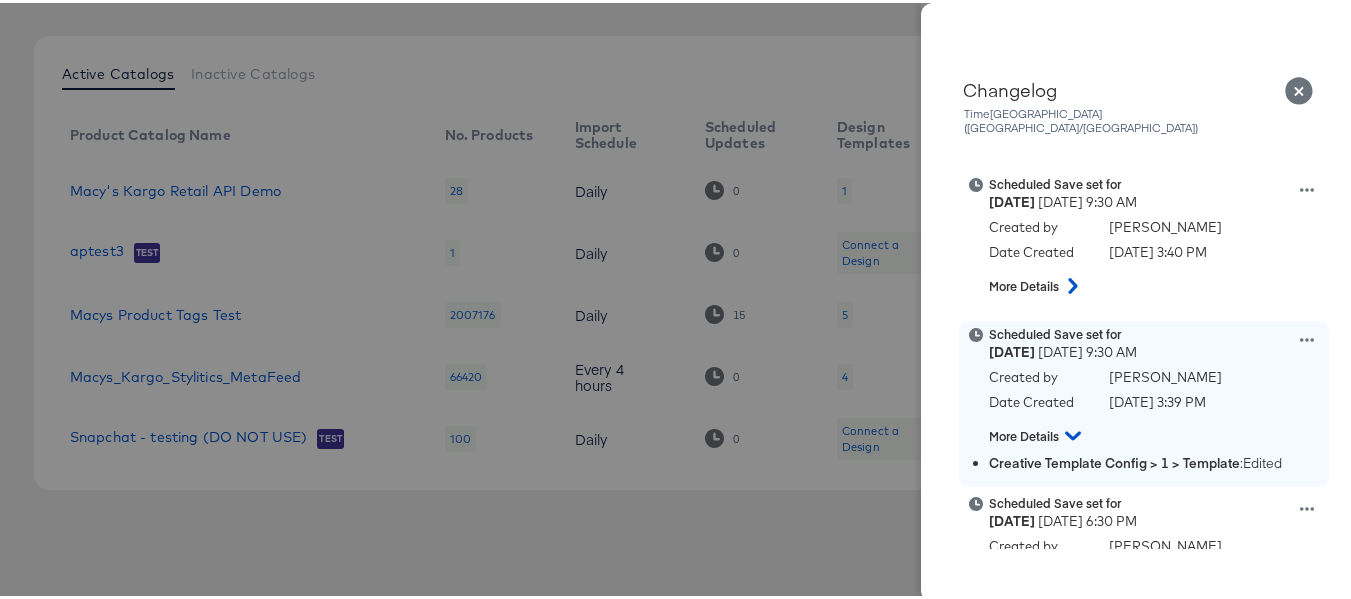 click 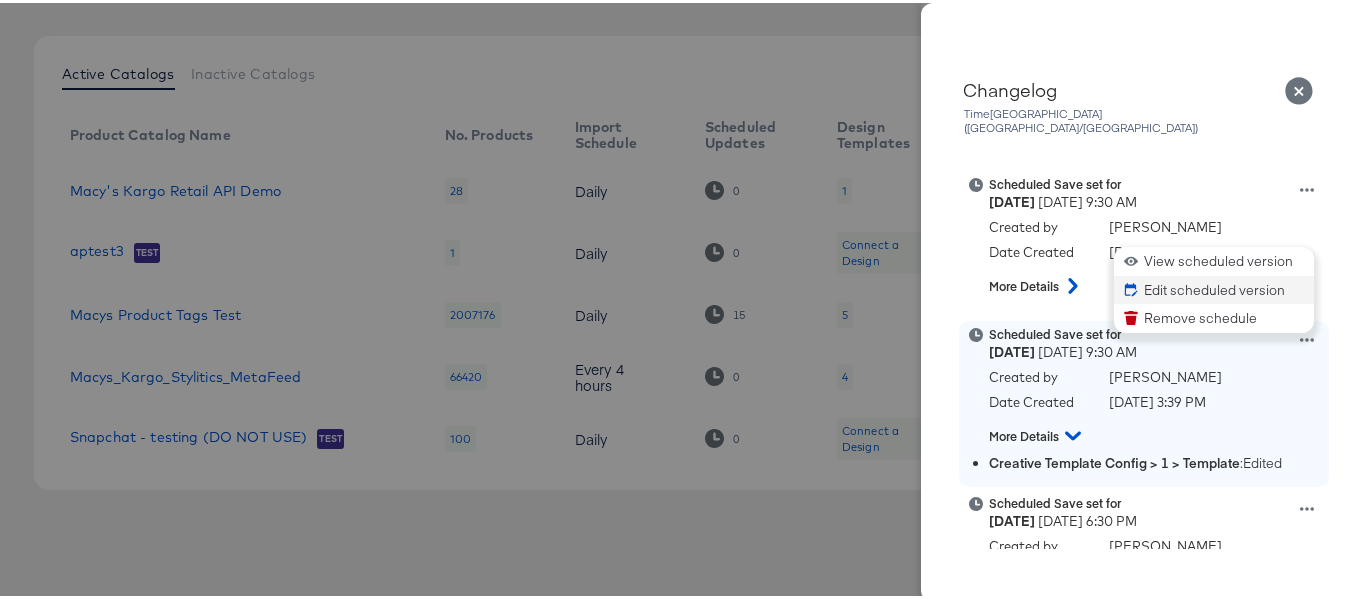 click on "Edit scheduled version" at bounding box center (1214, 287) 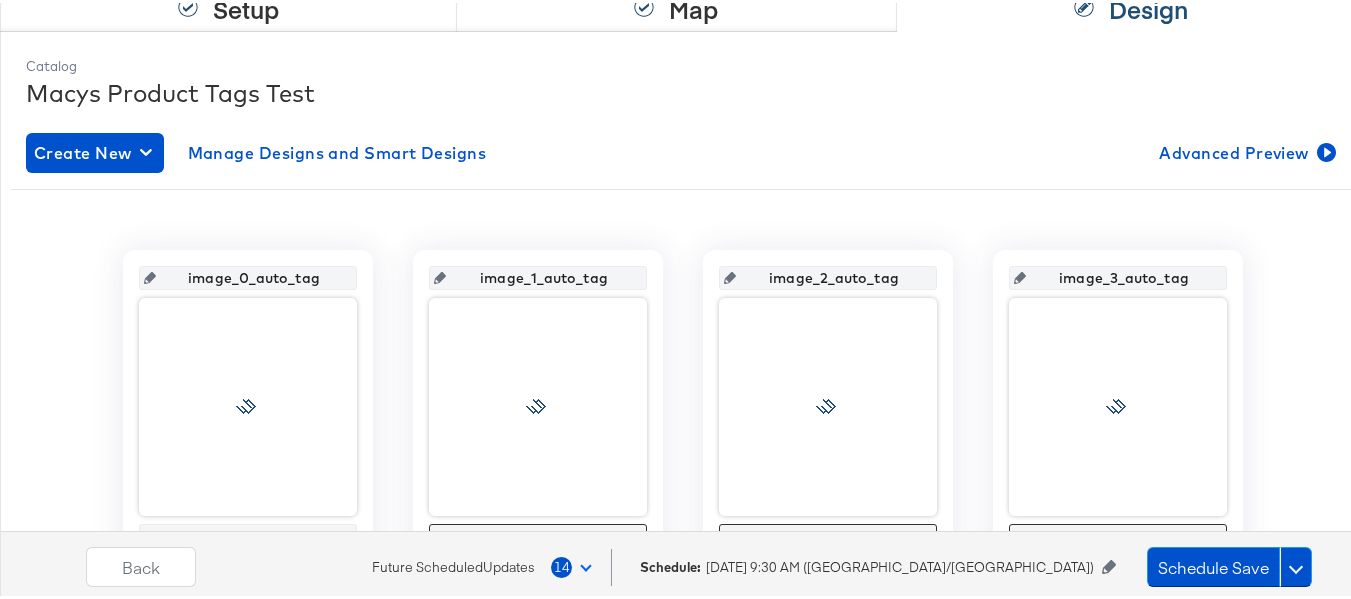scroll, scrollTop: 400, scrollLeft: 0, axis: vertical 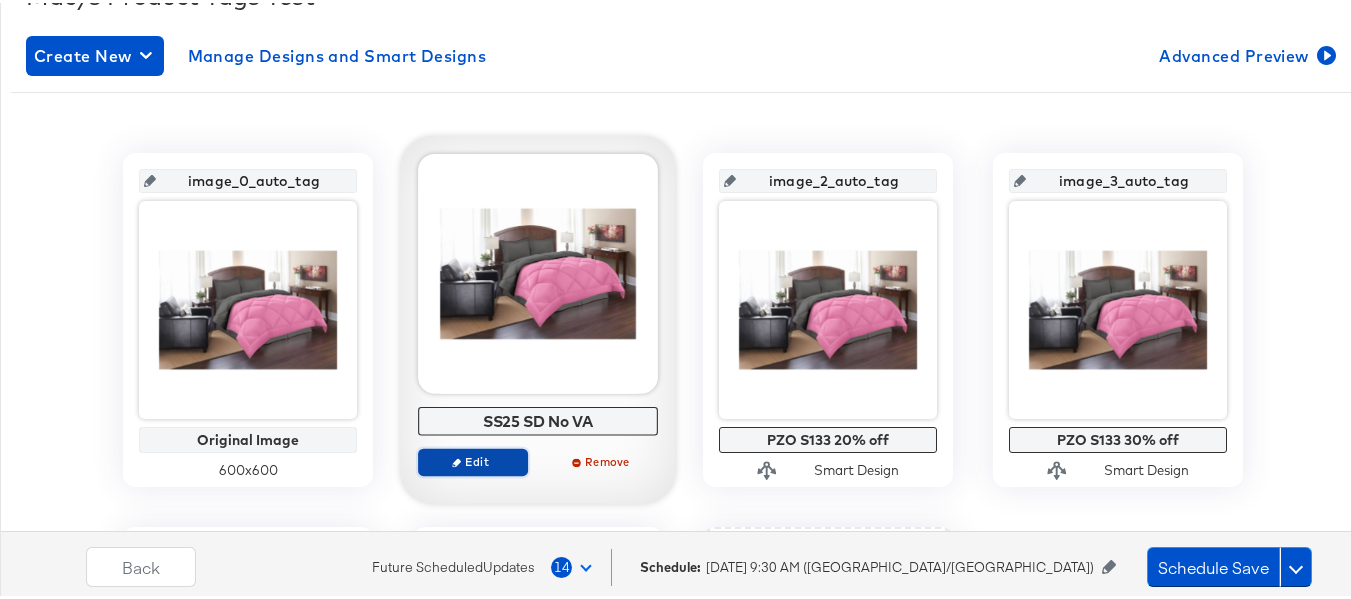 click on "Edit" at bounding box center (473, 458) 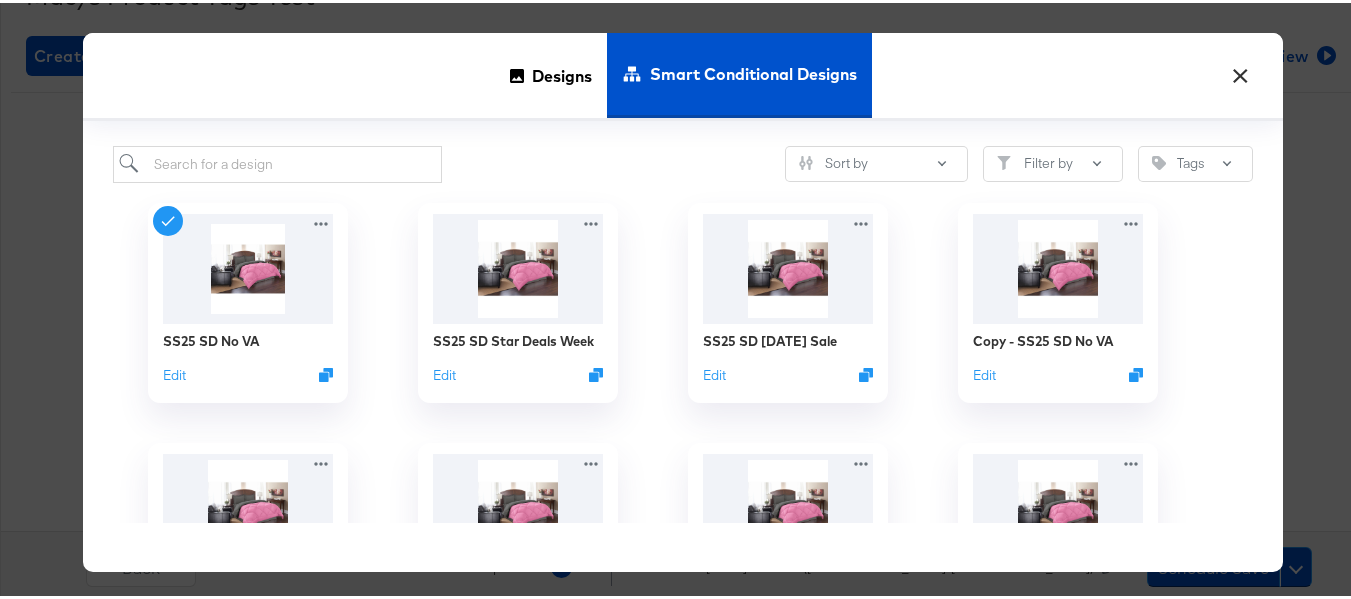 click on "×" at bounding box center (1240, 68) 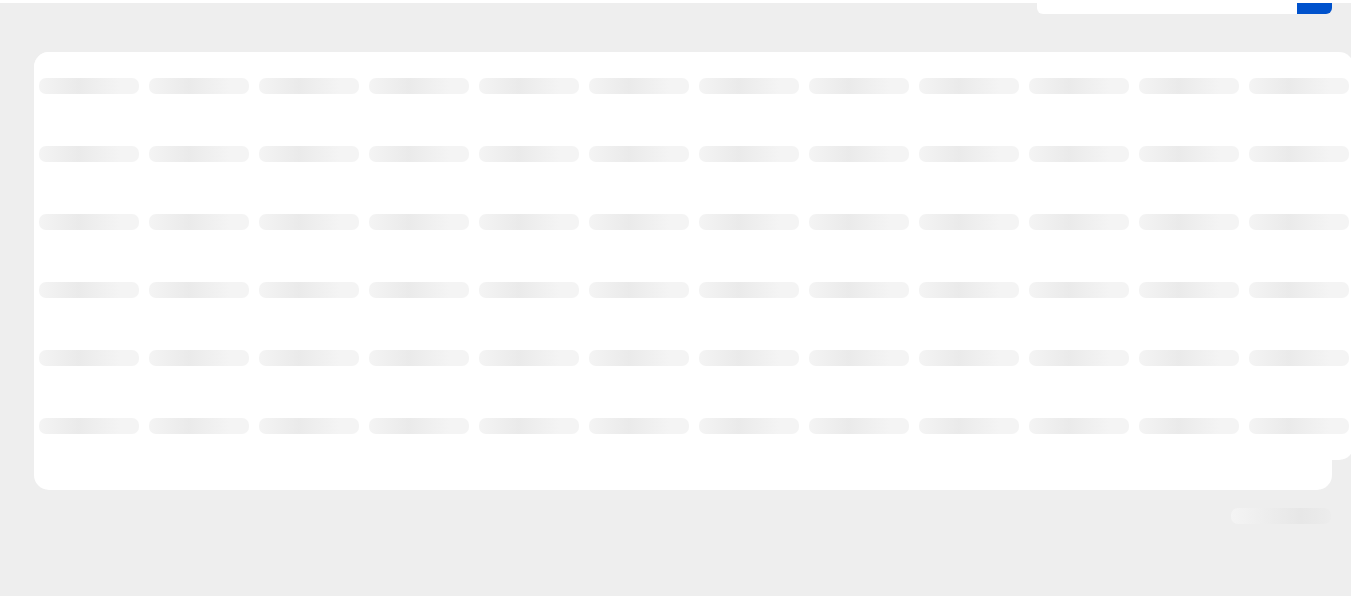 scroll, scrollTop: 209, scrollLeft: 0, axis: vertical 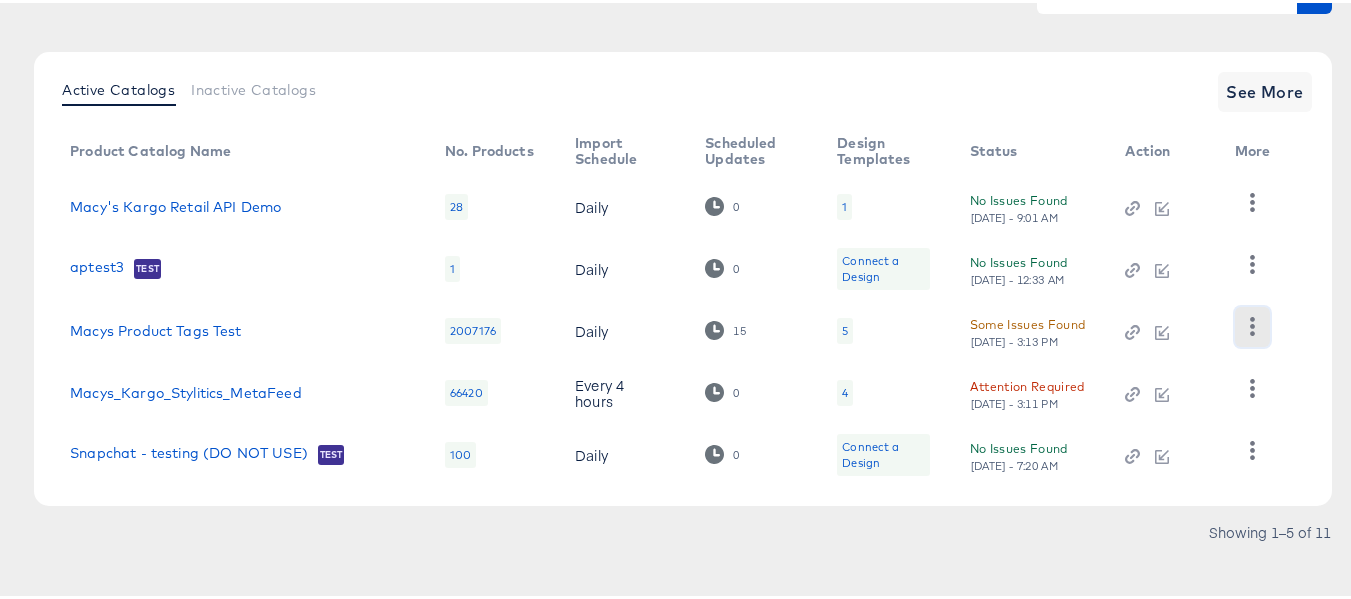 click 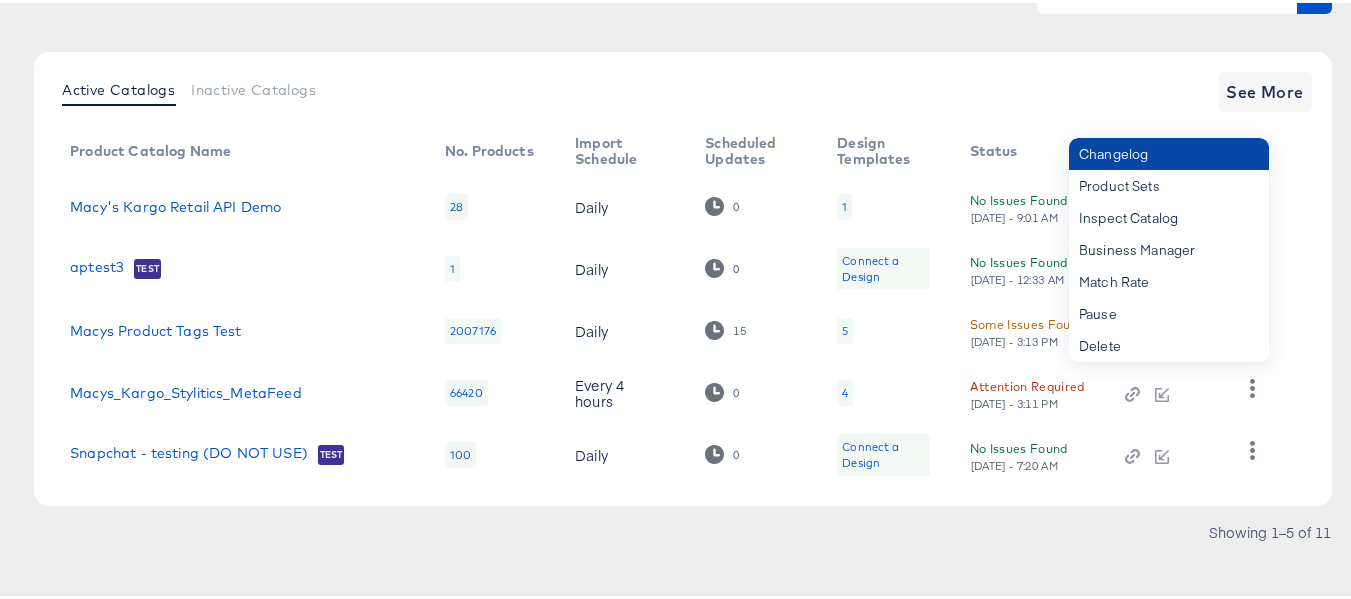 click on "Changelog" at bounding box center [1169, 151] 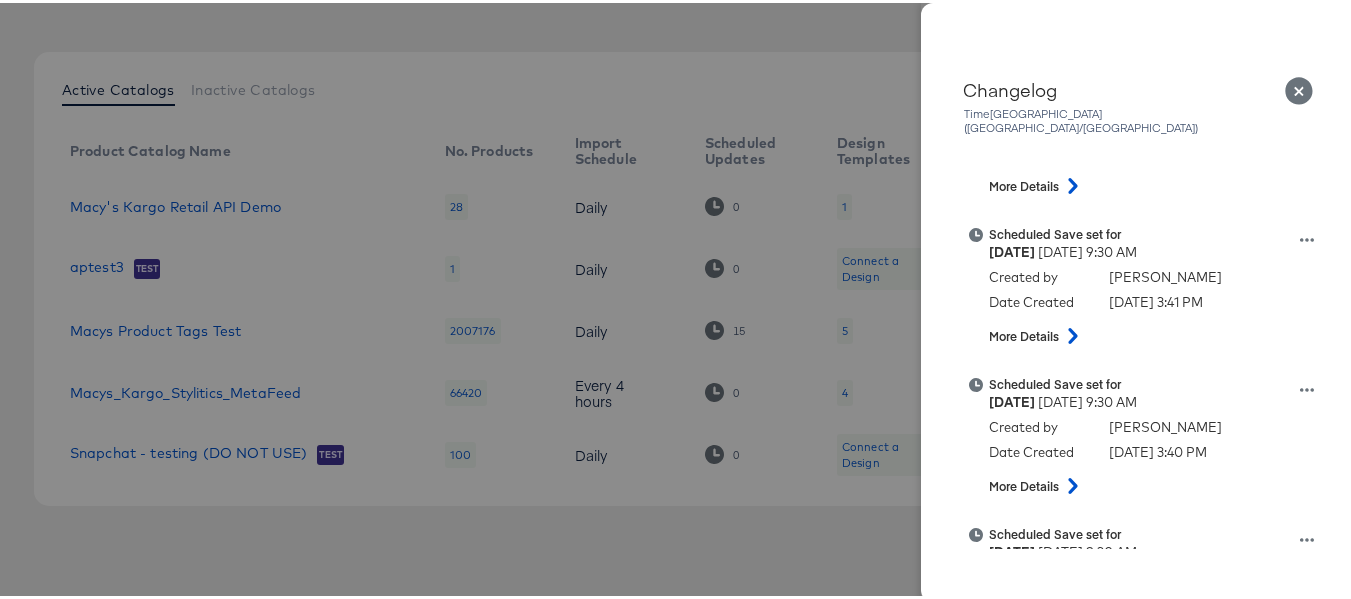 scroll, scrollTop: 500, scrollLeft: 0, axis: vertical 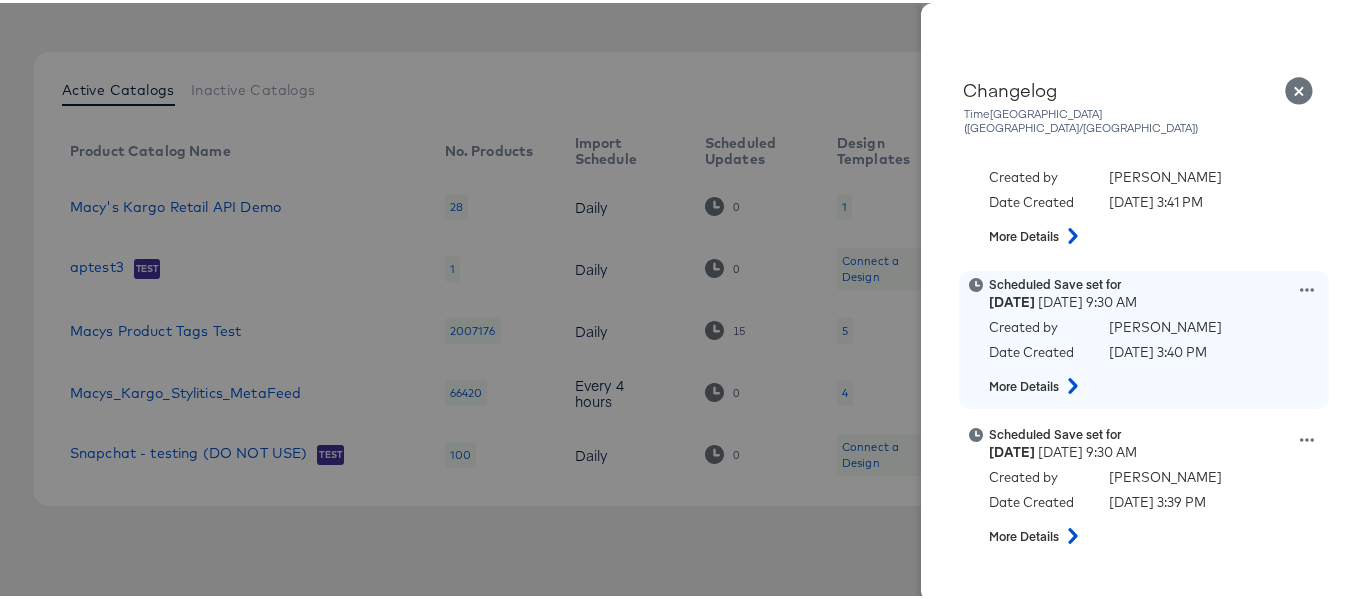 click 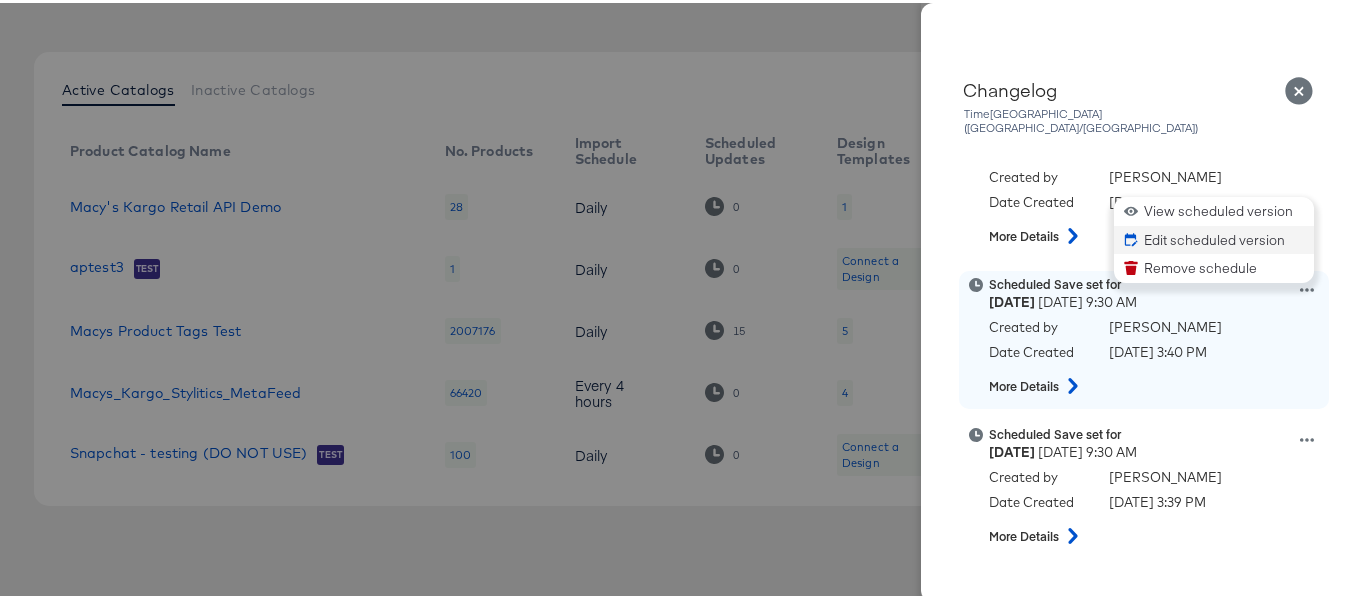 click on "Edit scheduled version" at bounding box center (1214, 237) 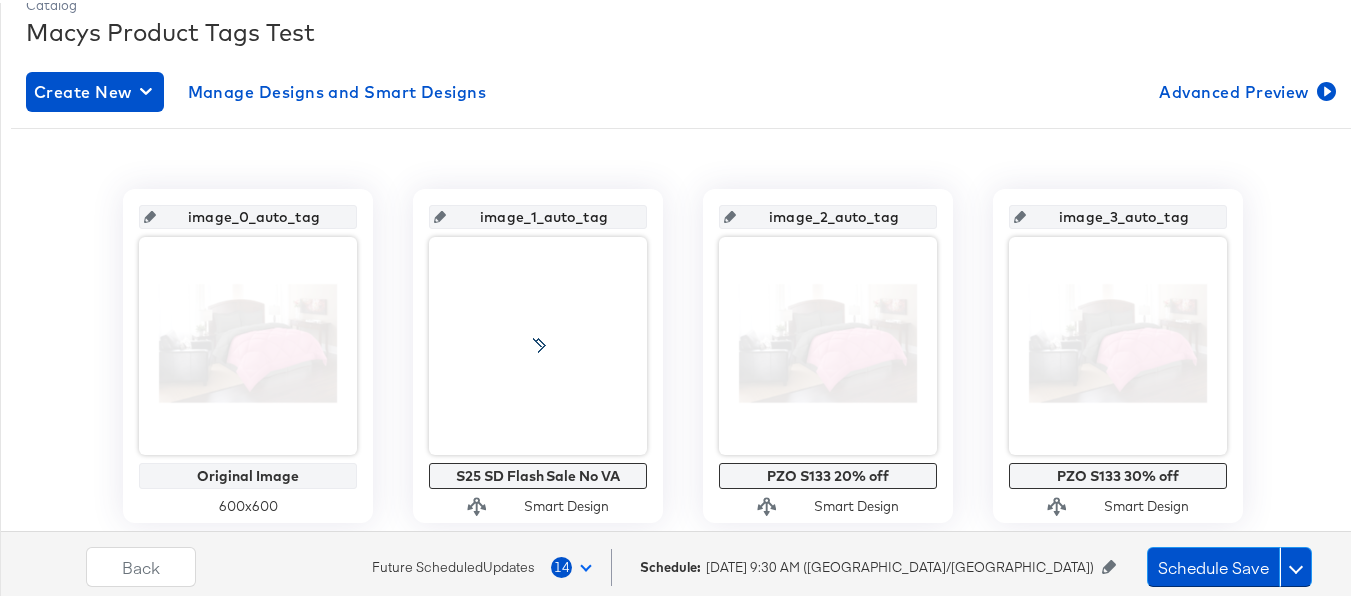 scroll, scrollTop: 400, scrollLeft: 0, axis: vertical 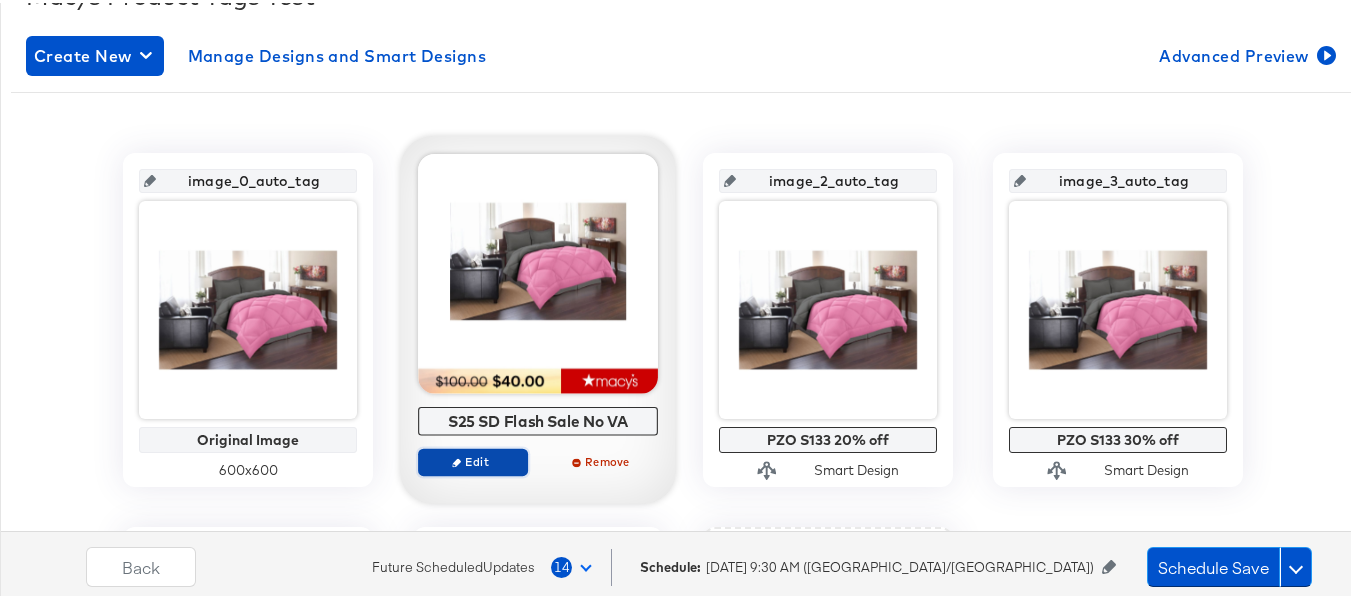 click on "Edit" at bounding box center (473, 459) 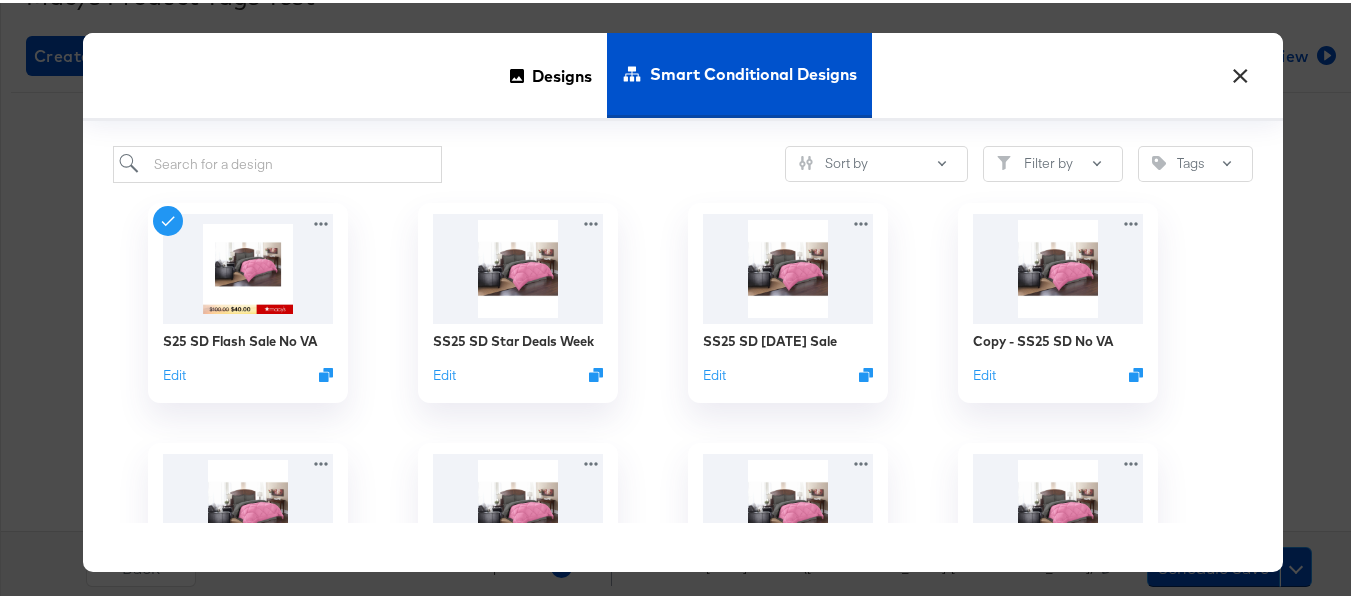 click on "×" at bounding box center [1240, 68] 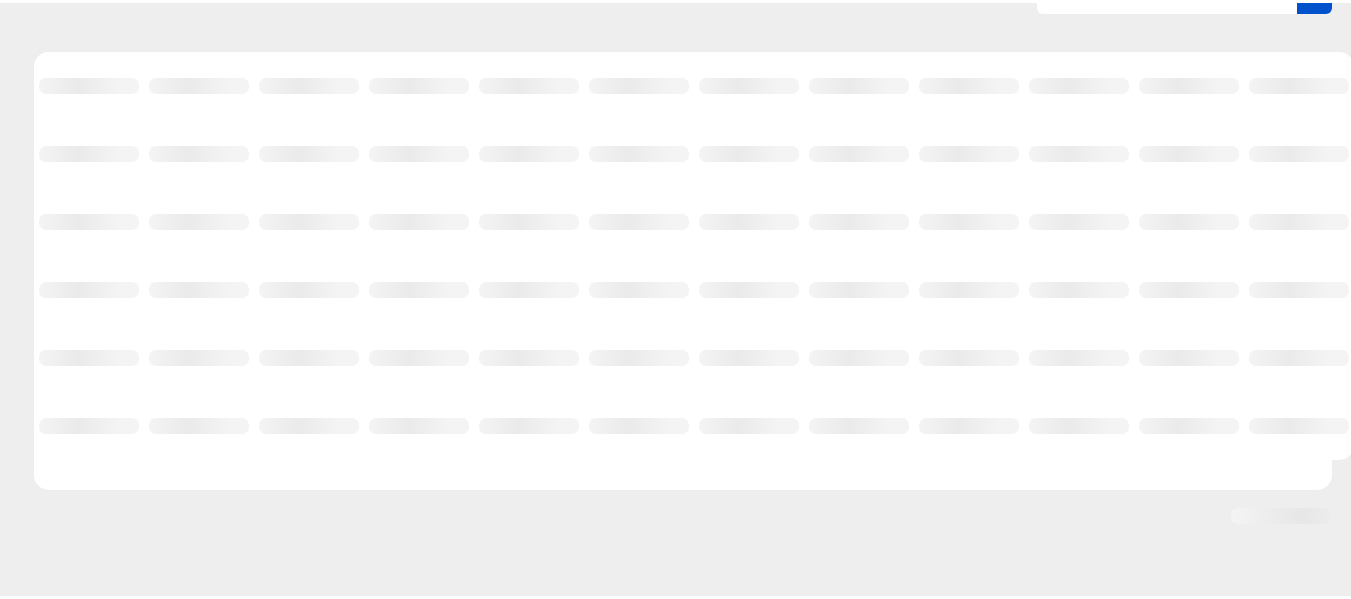 scroll, scrollTop: 209, scrollLeft: 0, axis: vertical 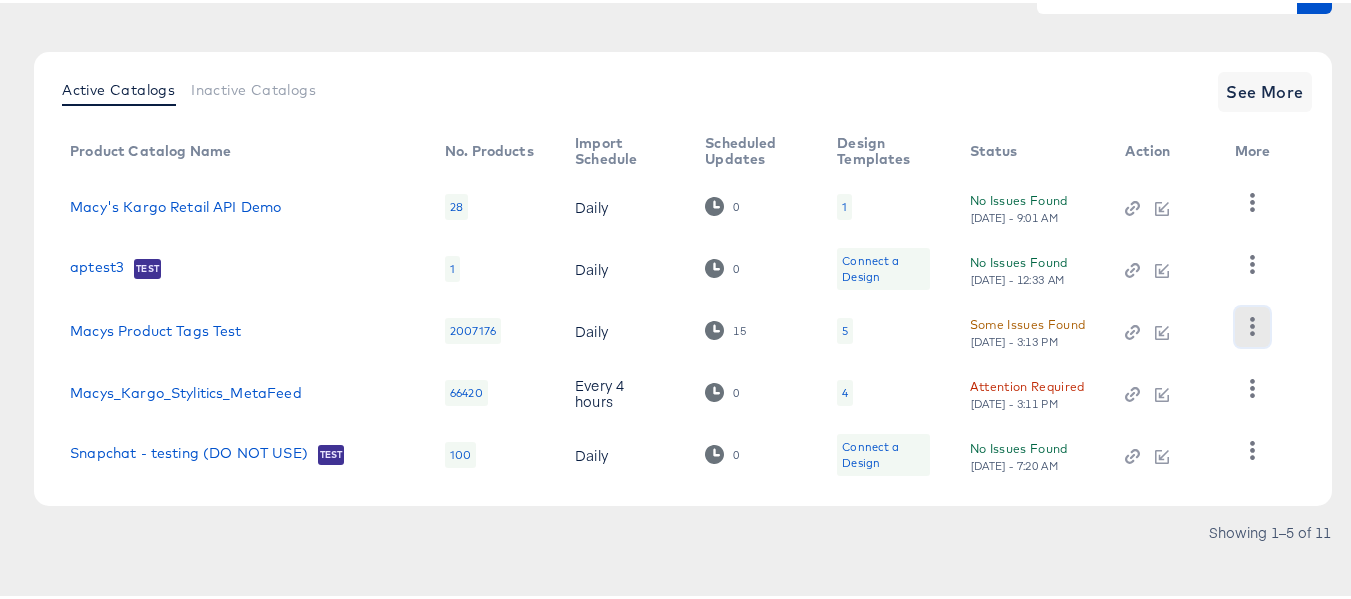 click 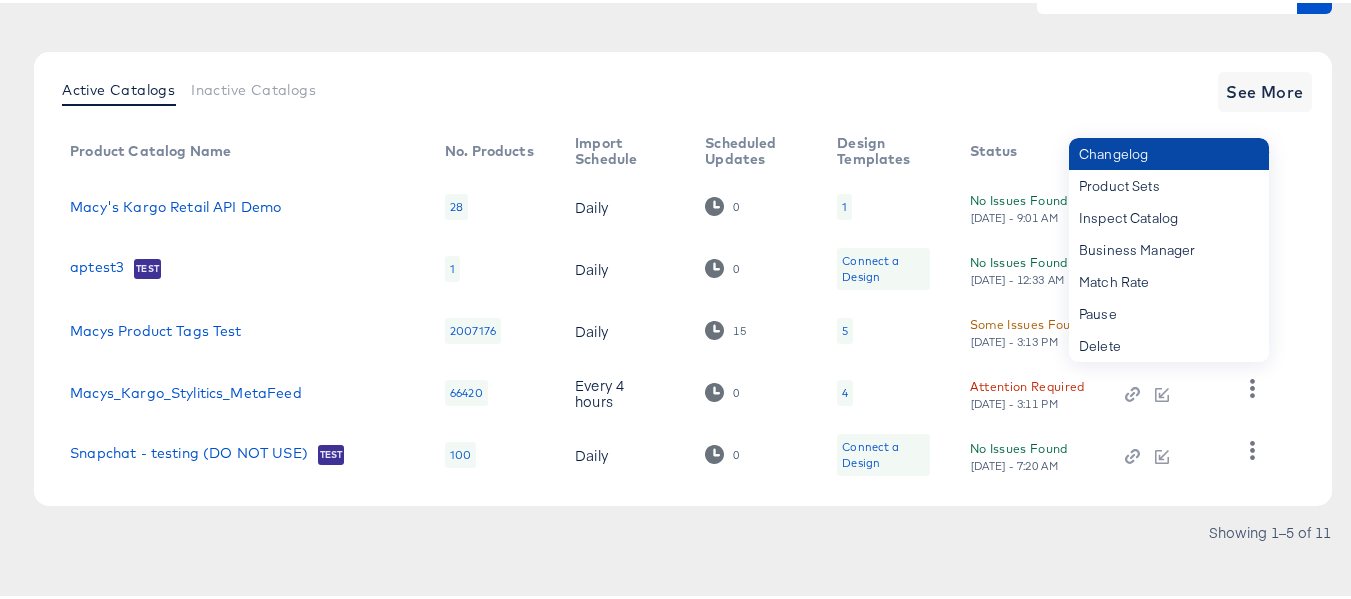 click on "Changelog" at bounding box center (1169, 151) 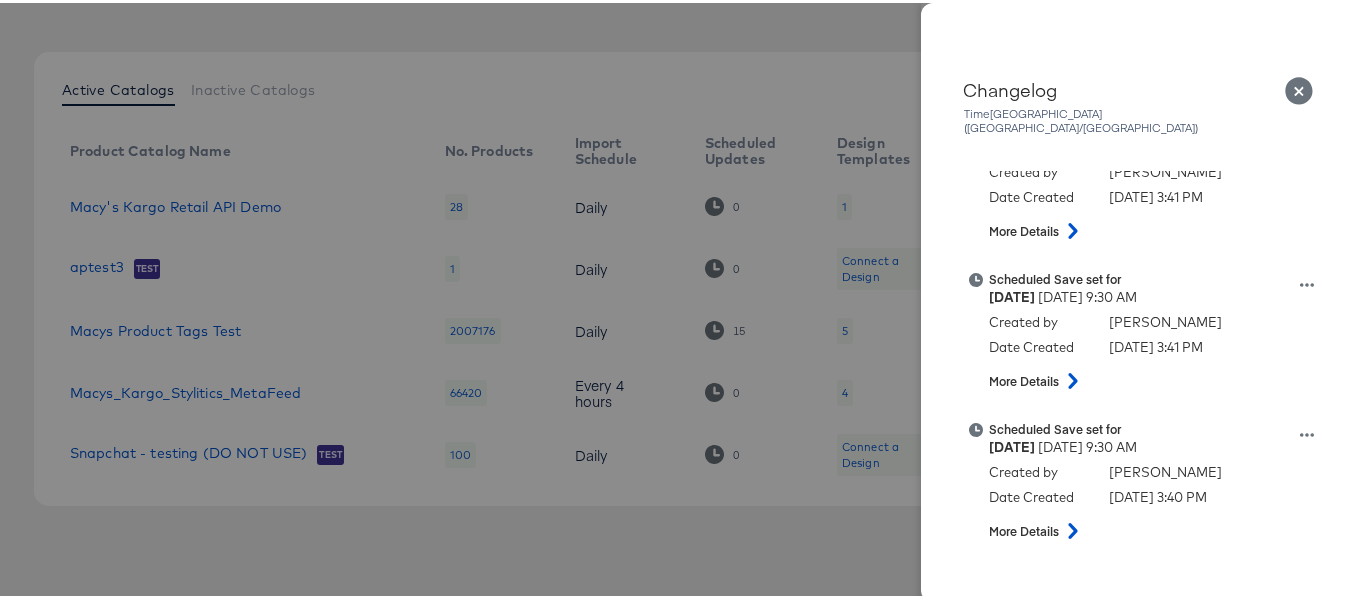 scroll, scrollTop: 400, scrollLeft: 0, axis: vertical 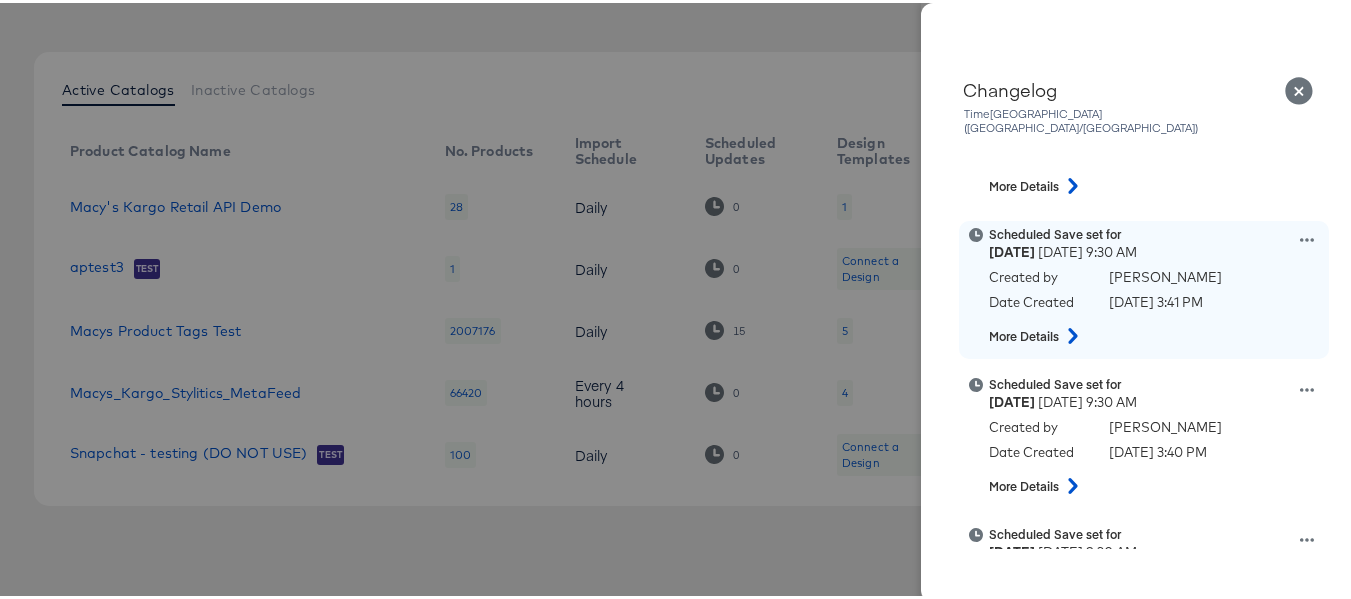 click 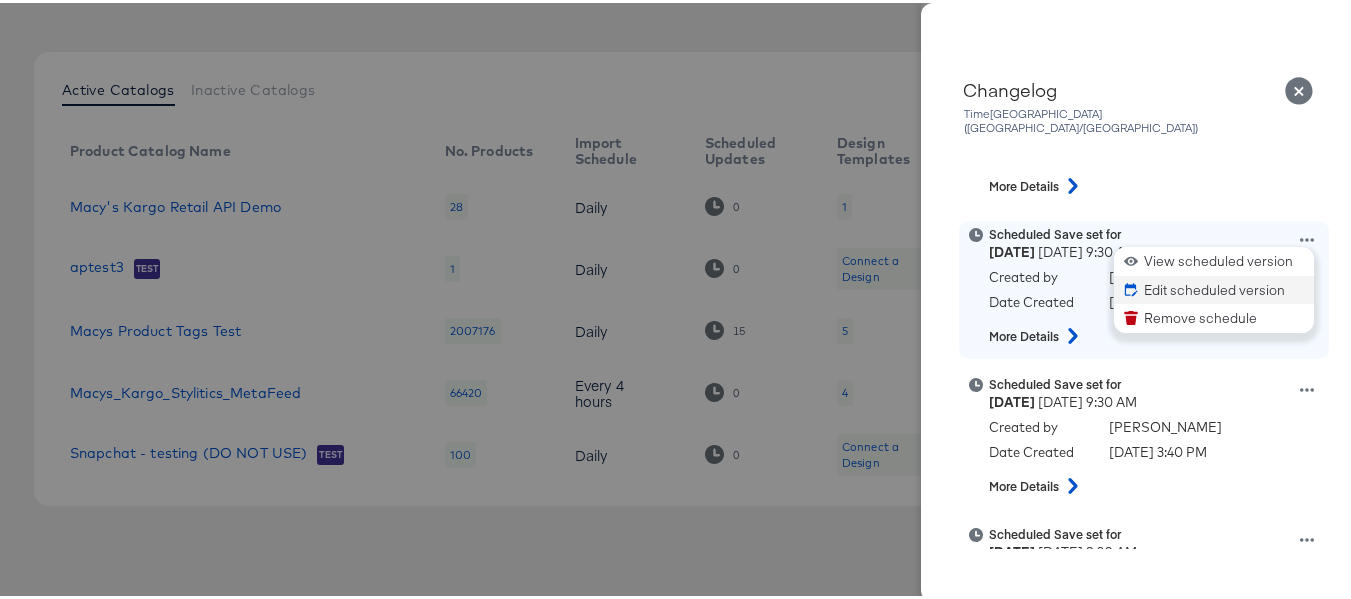 click on "Edit scheduled version" at bounding box center [1214, 287] 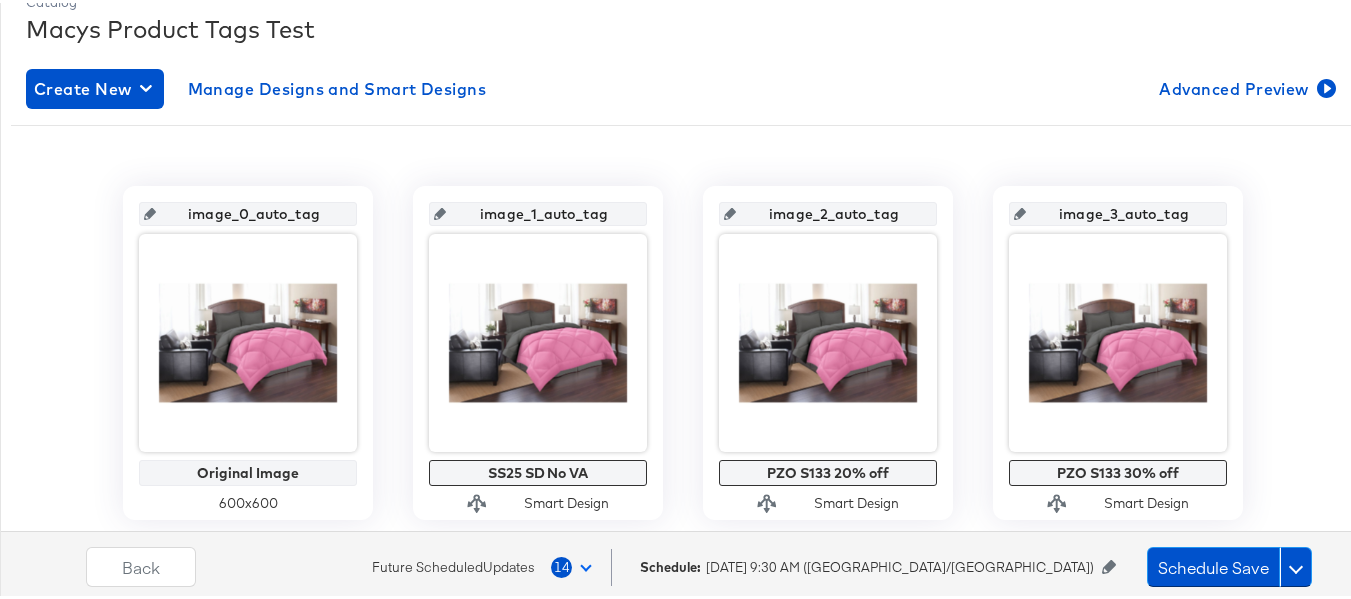 scroll, scrollTop: 400, scrollLeft: 0, axis: vertical 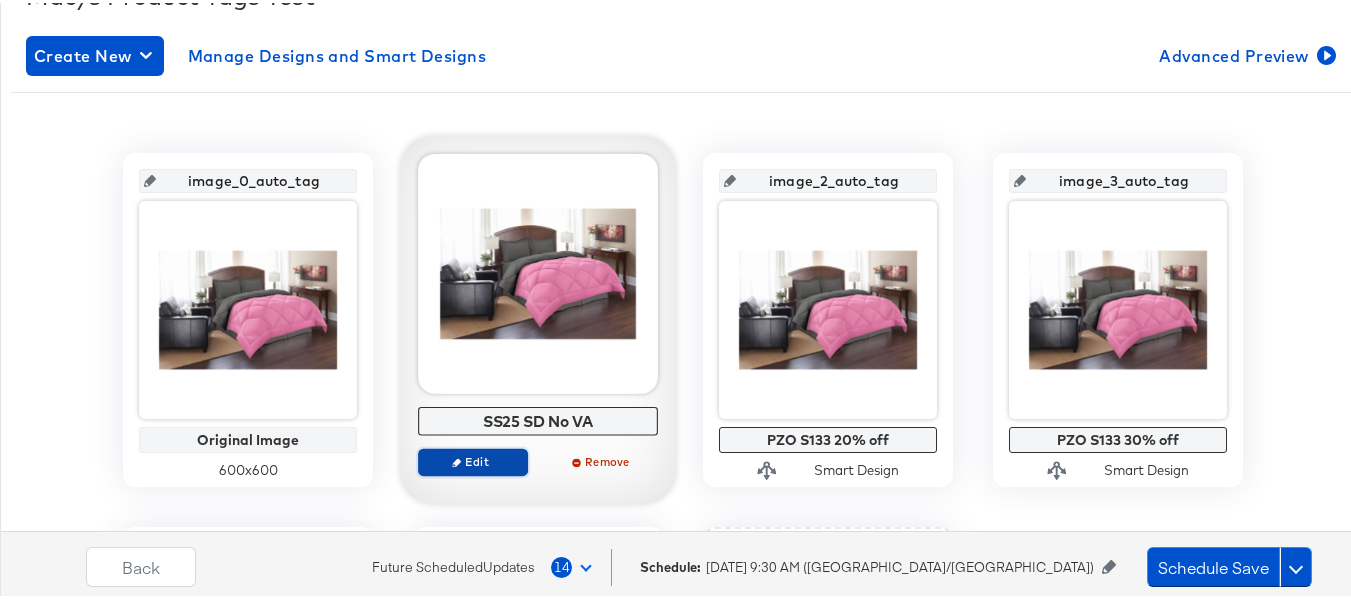 click on "Edit" at bounding box center [473, 458] 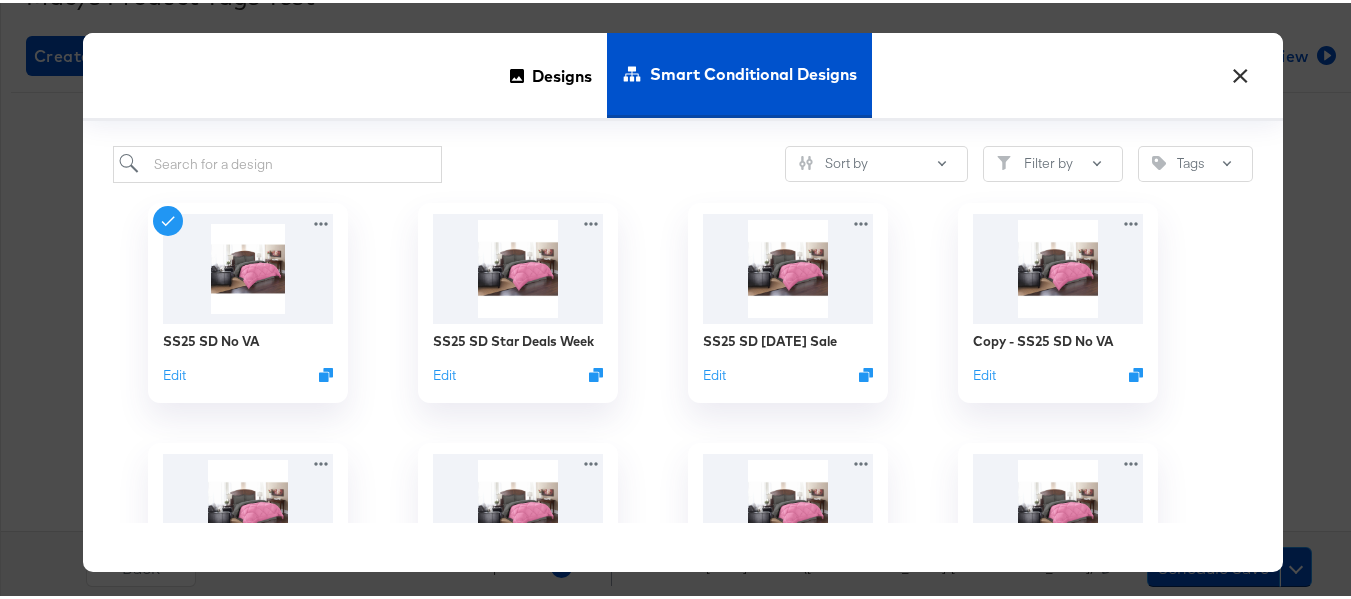 click on "×" at bounding box center [1240, 68] 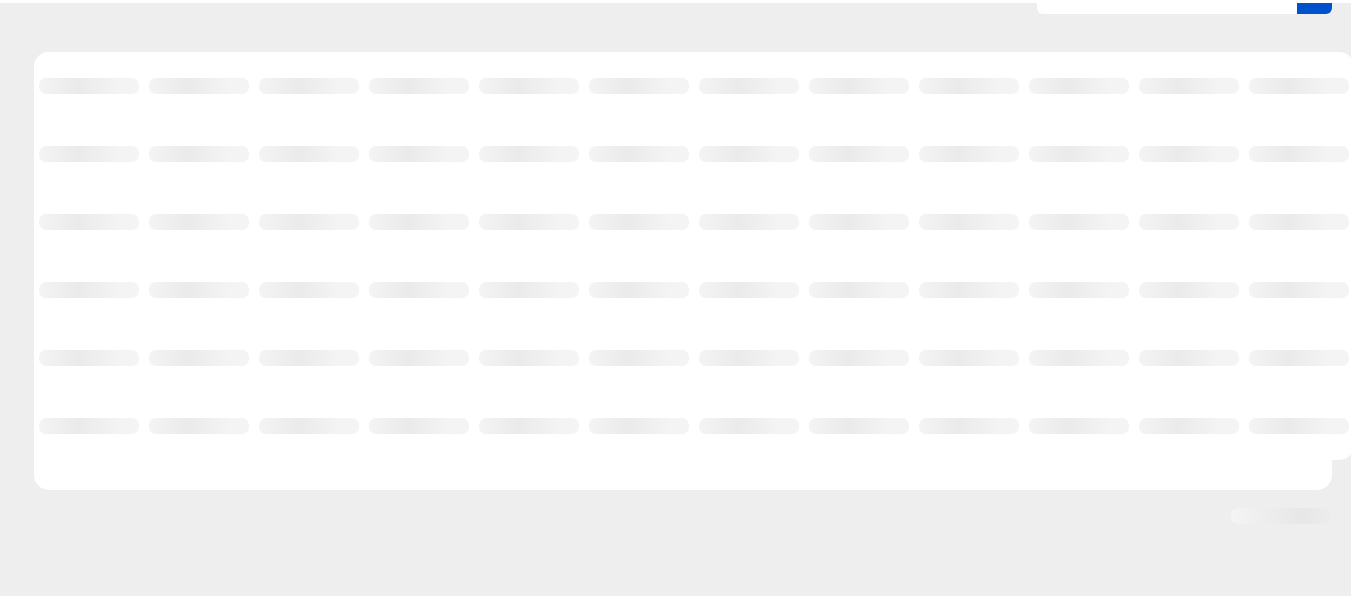 scroll, scrollTop: 209, scrollLeft: 0, axis: vertical 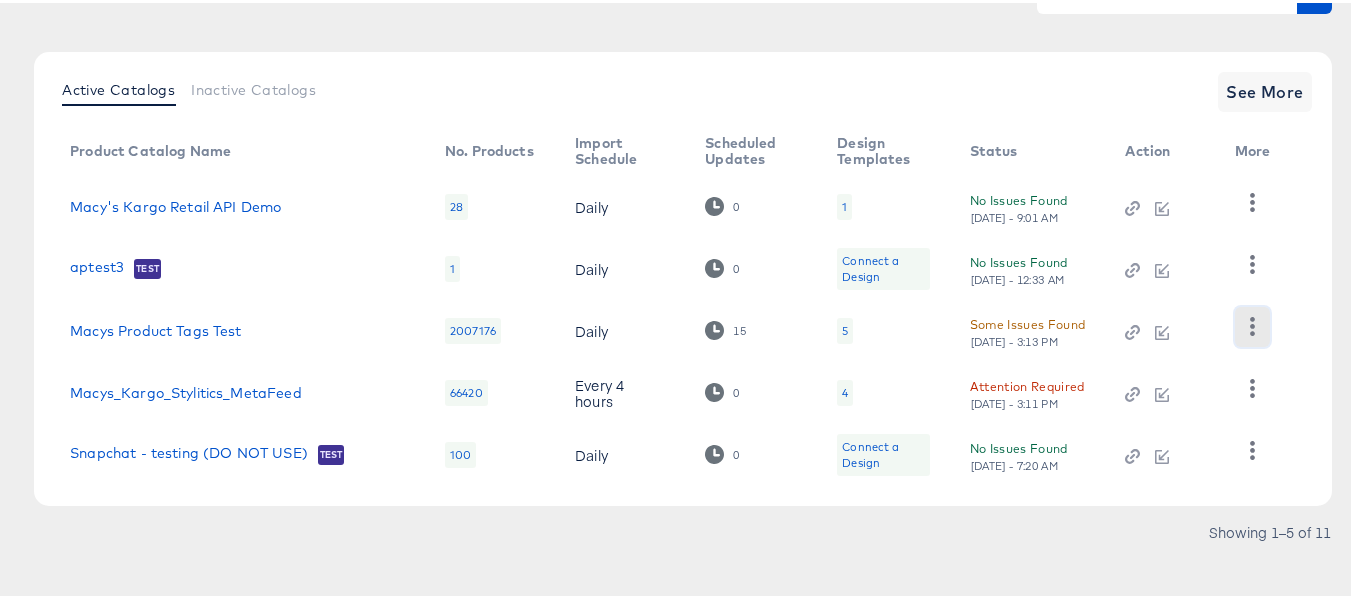 click 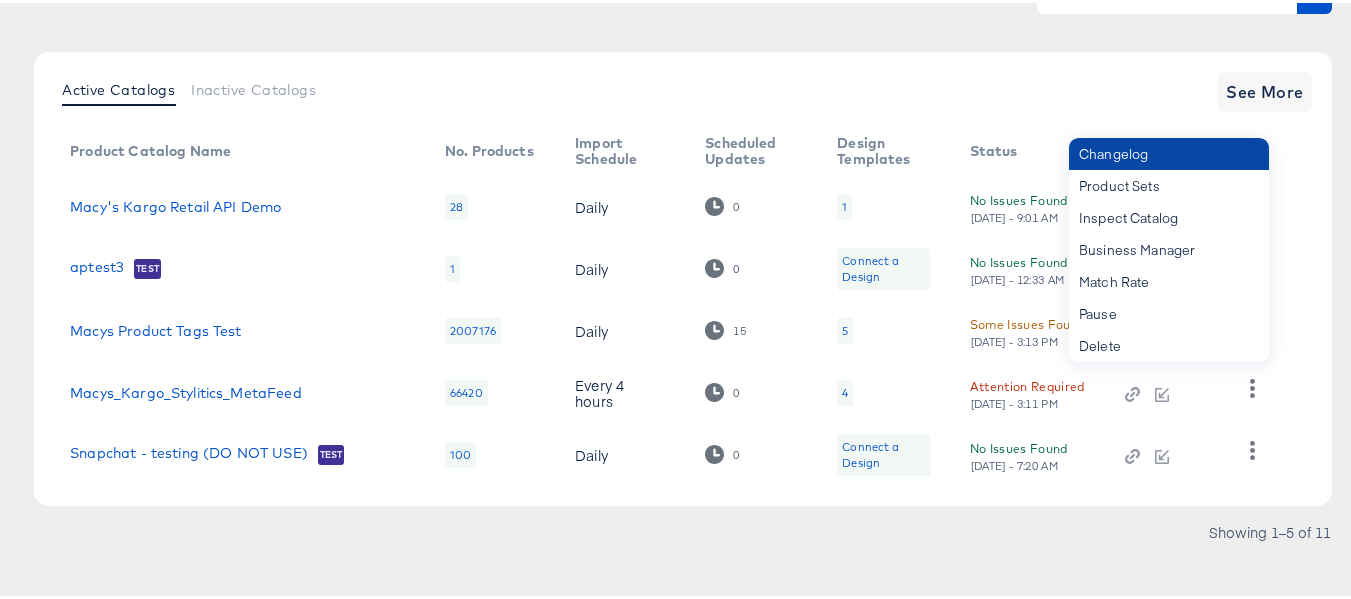 click on "Changelog" at bounding box center (1169, 151) 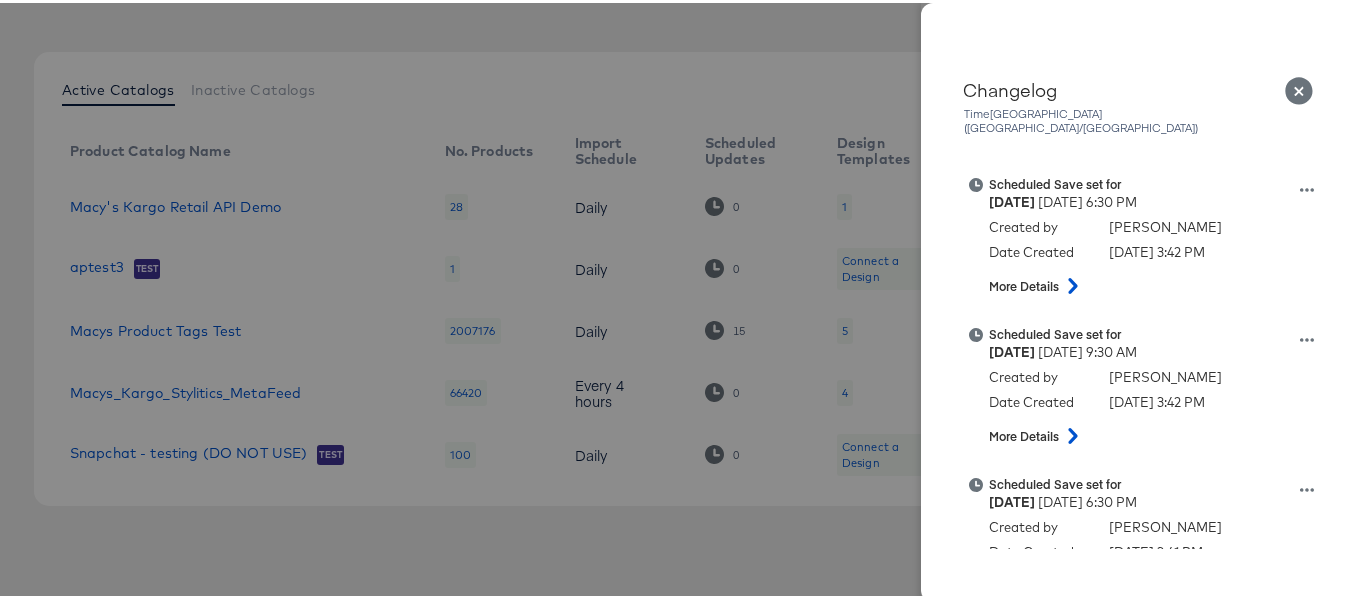 scroll, scrollTop: 200, scrollLeft: 0, axis: vertical 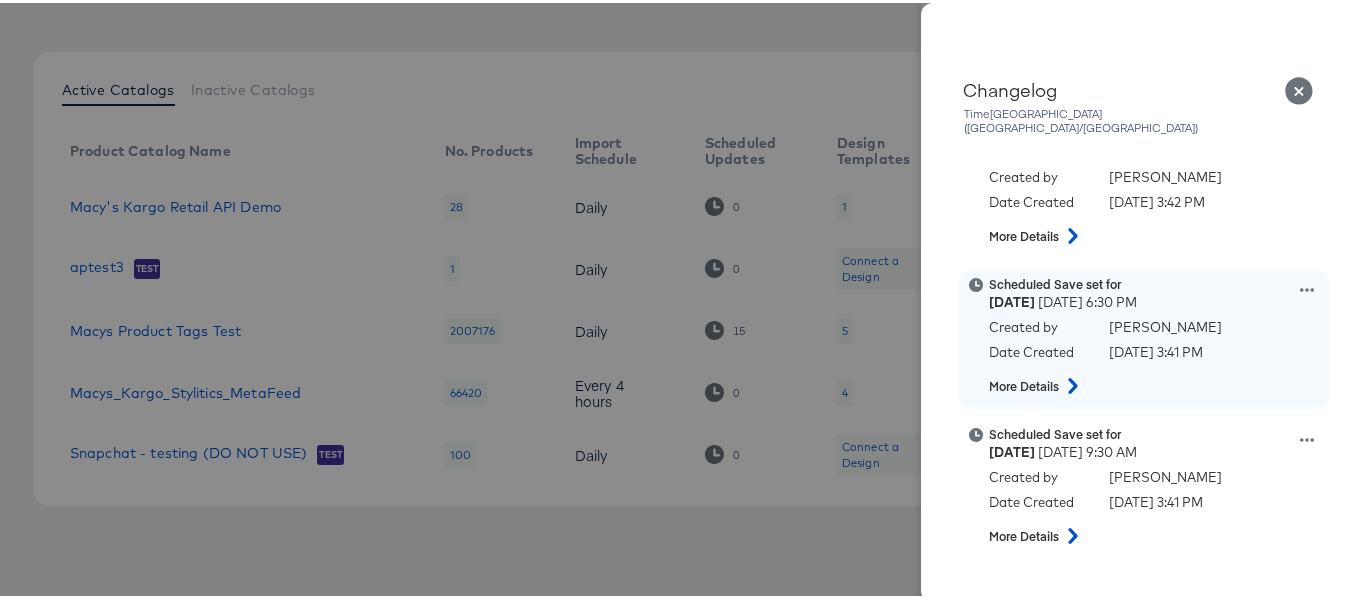 click 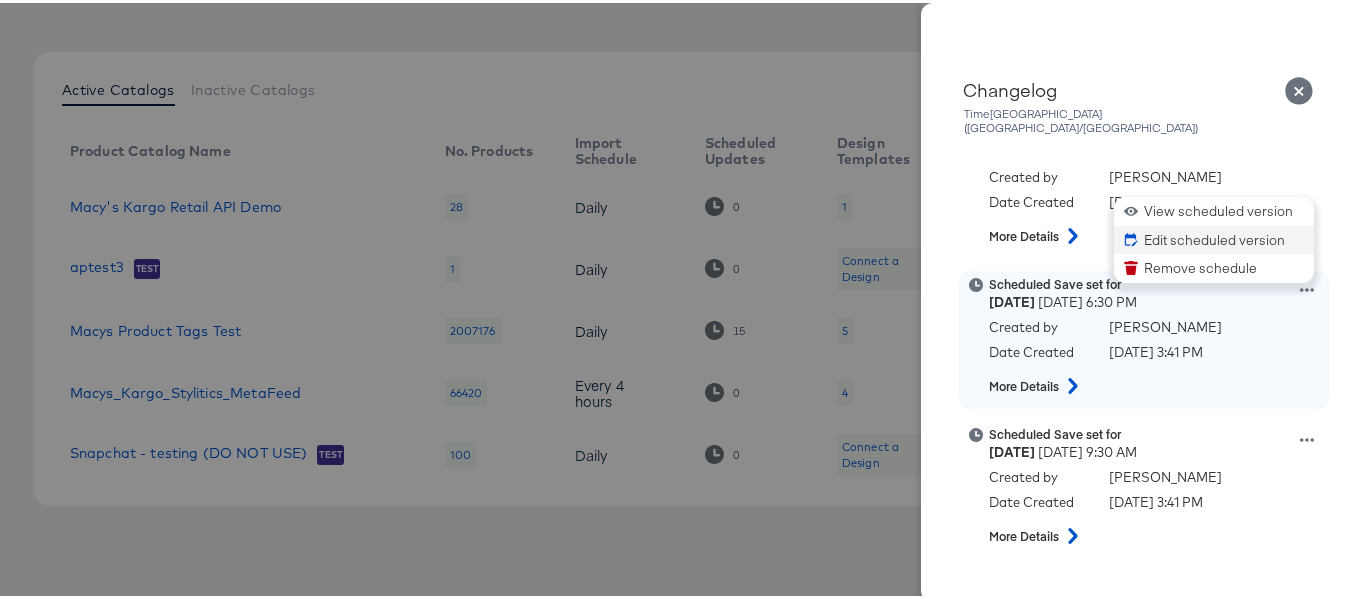 click on "Edit scheduled version" at bounding box center [1214, 237] 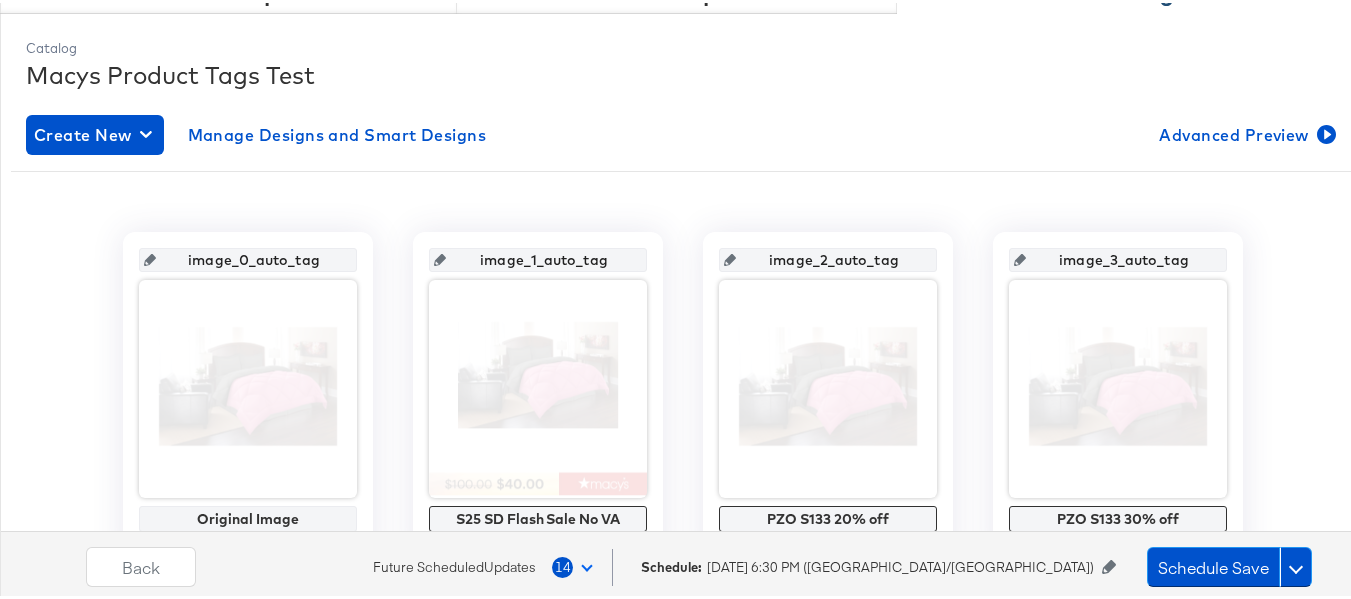scroll, scrollTop: 400, scrollLeft: 0, axis: vertical 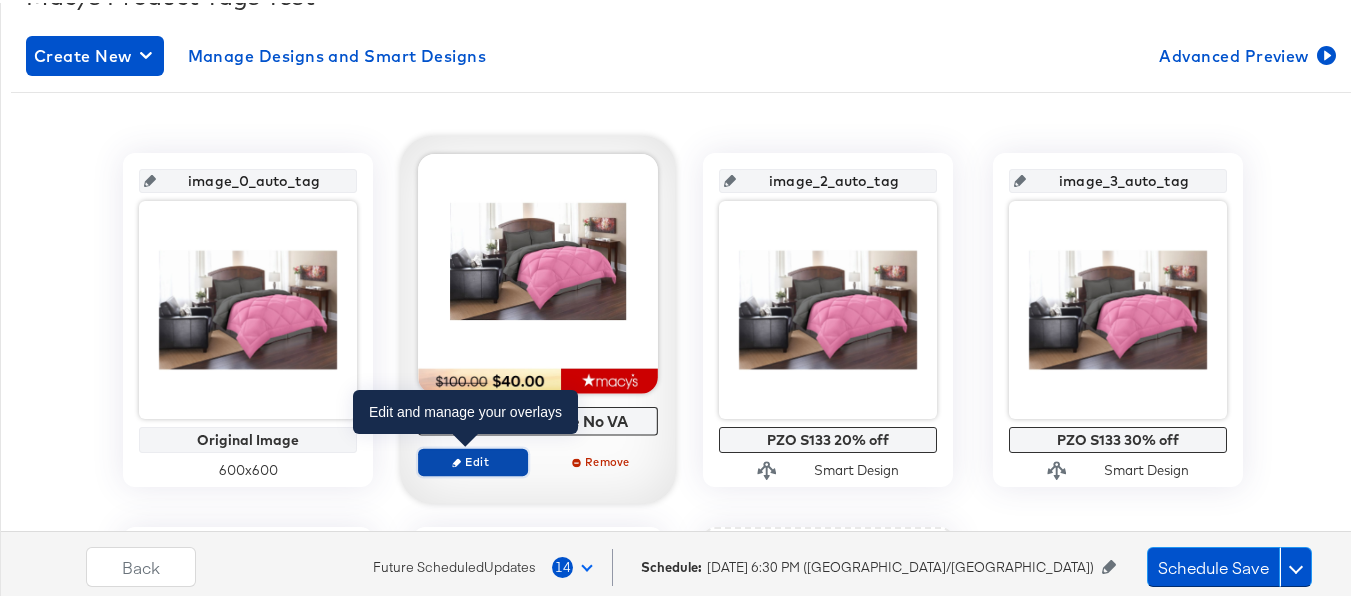 click on "Edit" at bounding box center (473, 458) 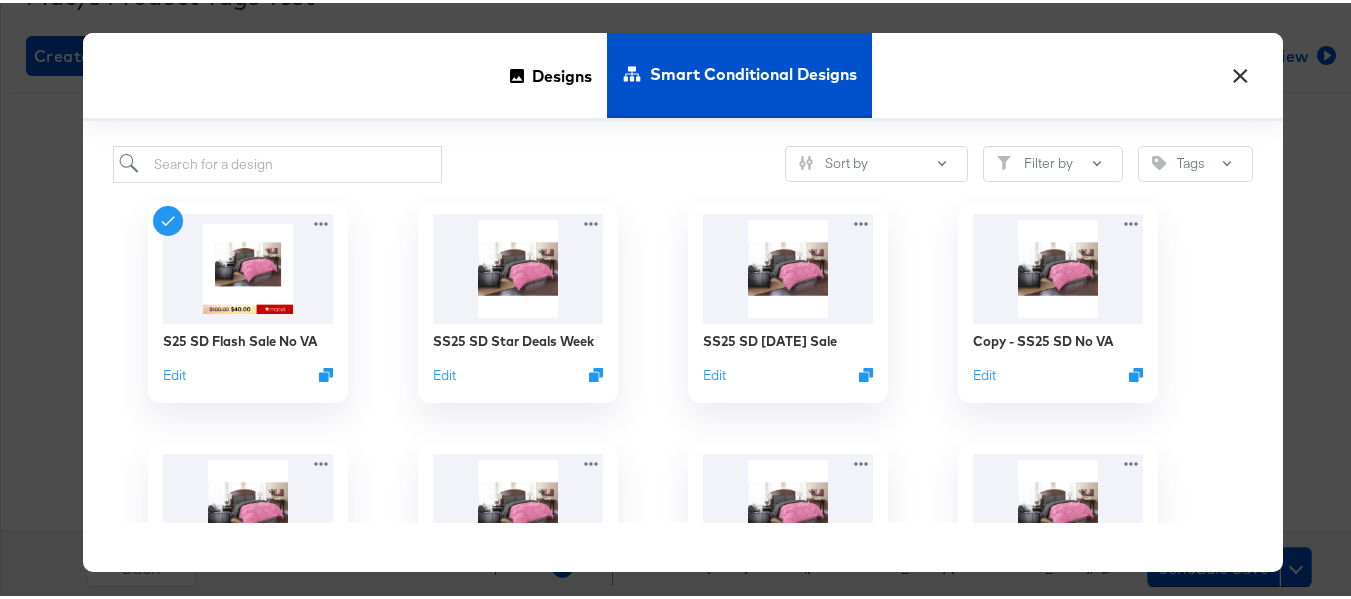 click on "×" at bounding box center [1240, 68] 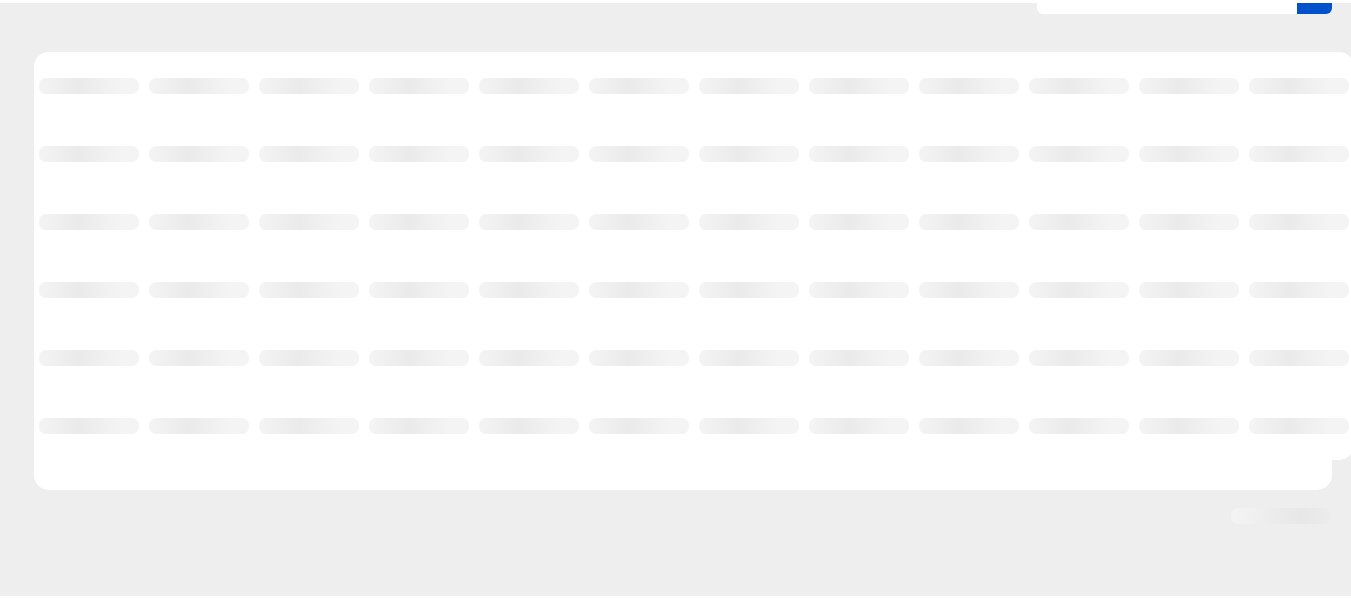 scroll, scrollTop: 209, scrollLeft: 0, axis: vertical 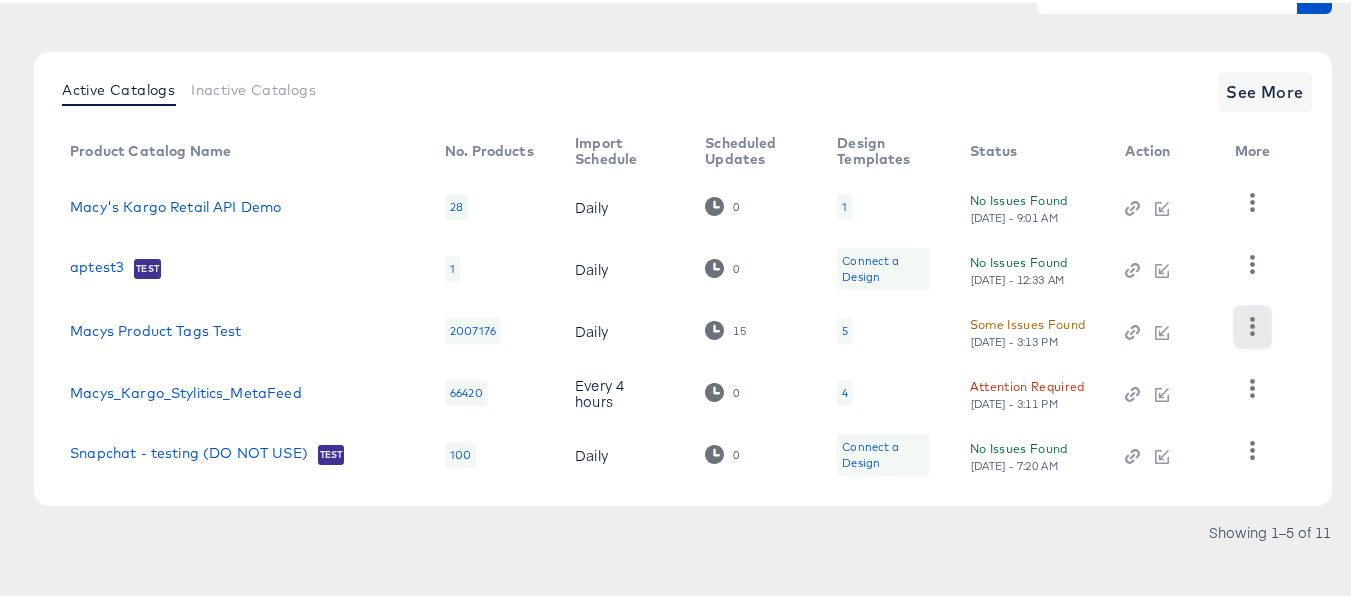 click 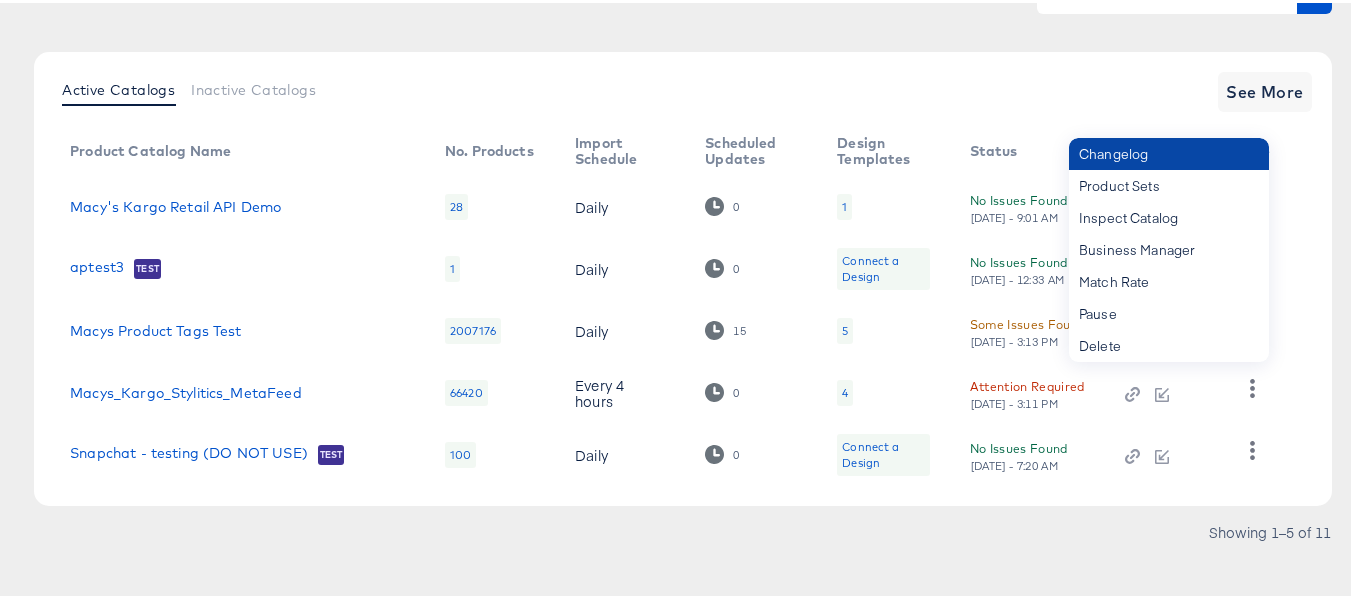 click on "Changelog" at bounding box center (1169, 151) 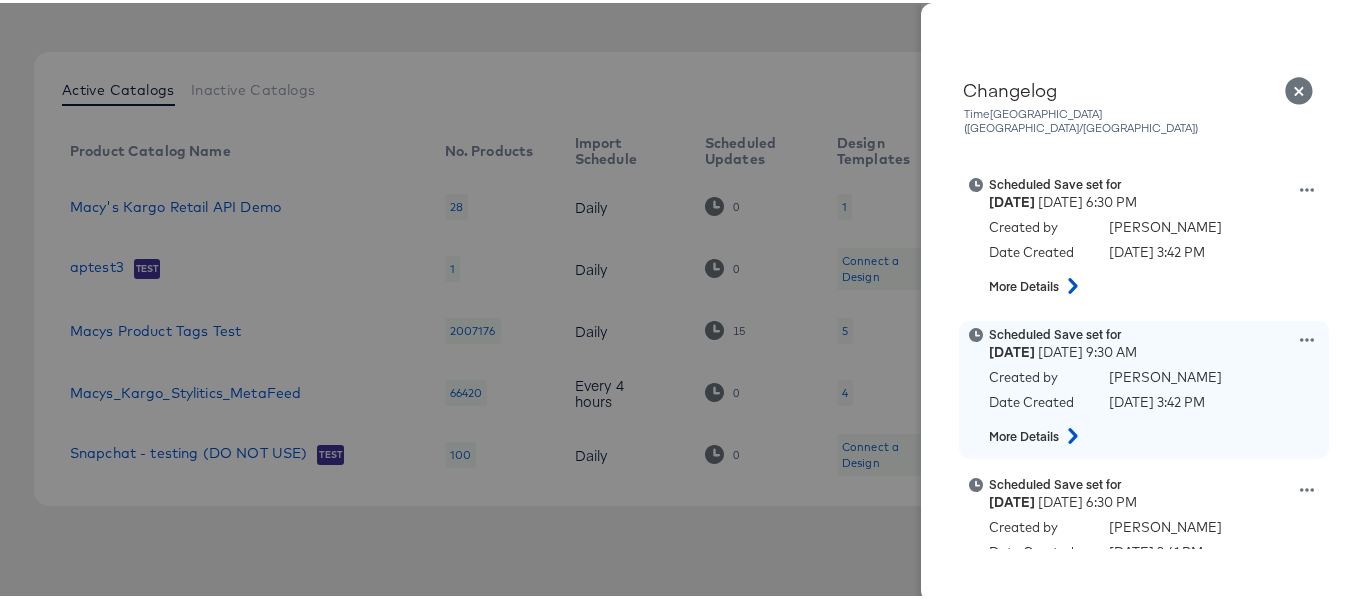 click on "Scheduled Save set for [DATE] 9:30 AM Created by [PERSON_NAME] Date Created [DATE] 3:42 PM More Details" at bounding box center (1169, 387) 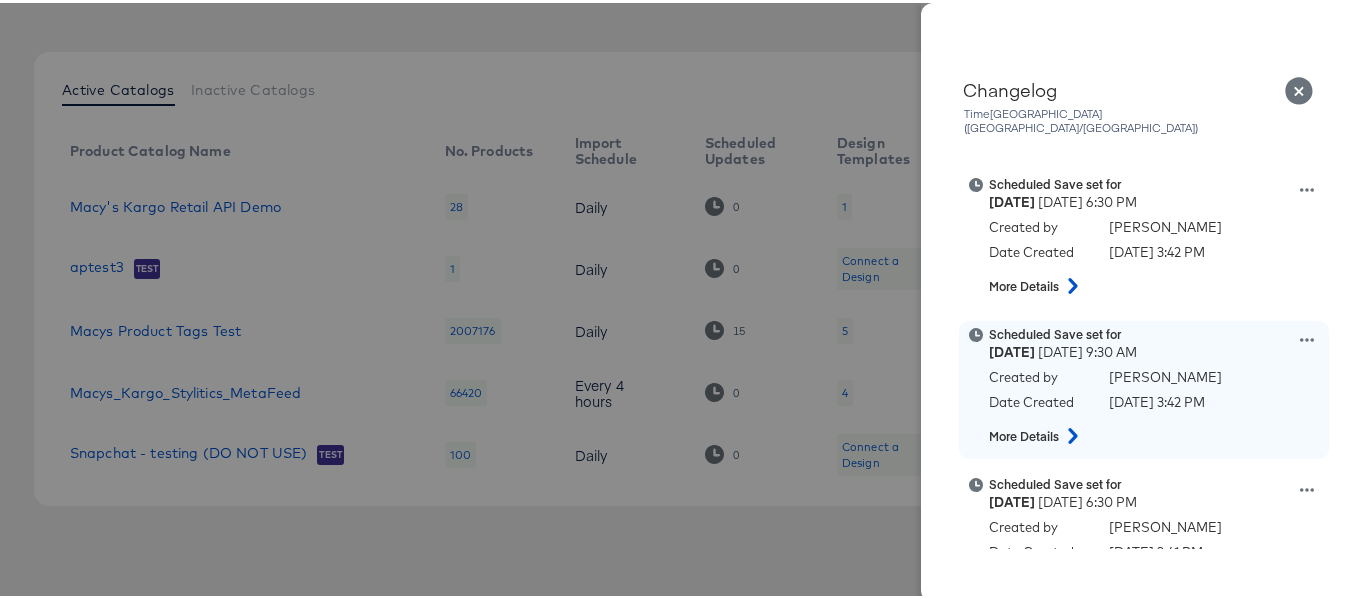 click on "[DATE] 9:30 AM" at bounding box center (1156, 349) 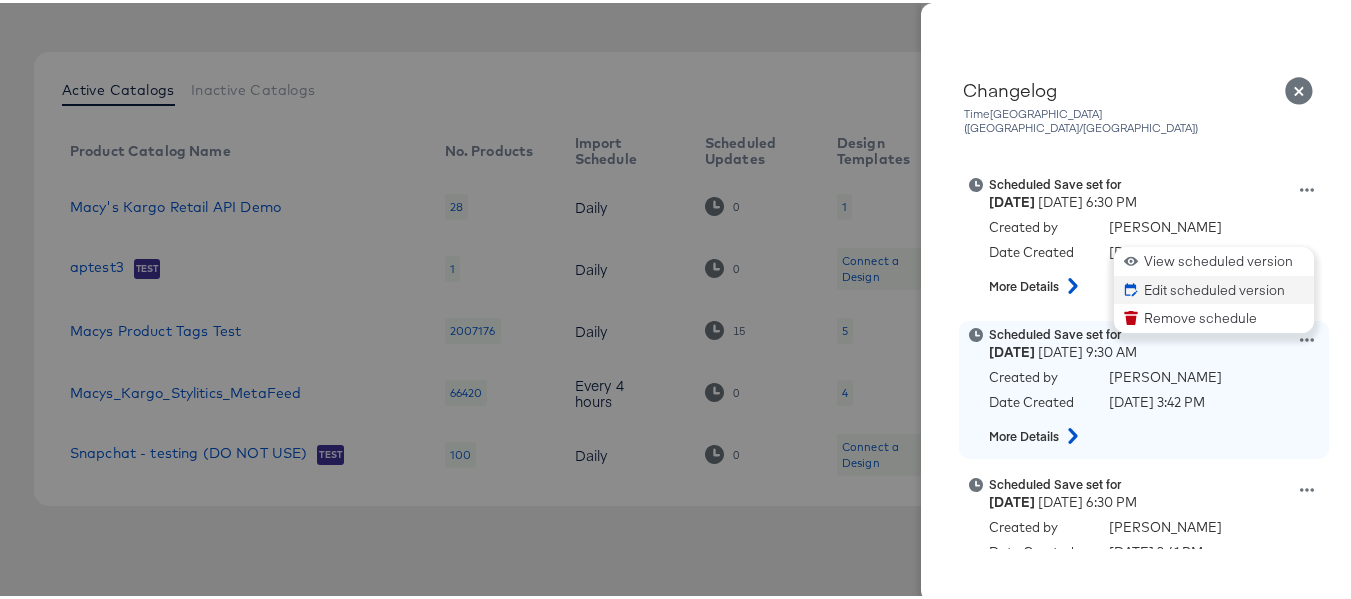 click on "Edit scheduled version" at bounding box center (1214, 287) 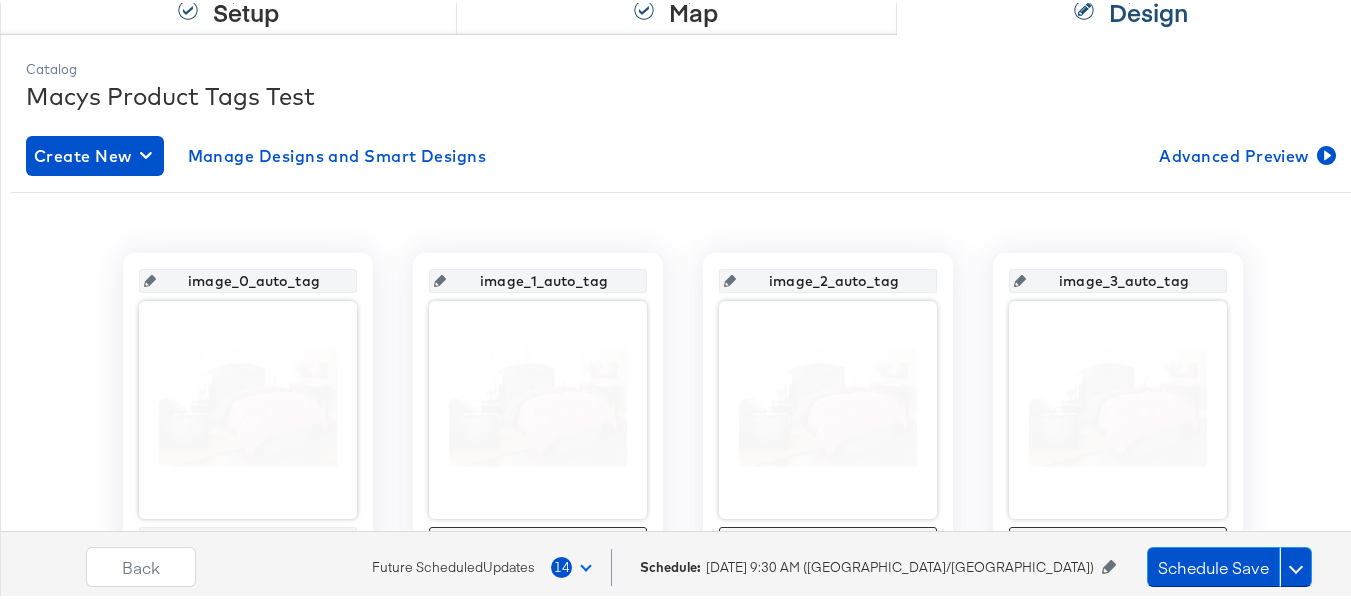 scroll, scrollTop: 400, scrollLeft: 0, axis: vertical 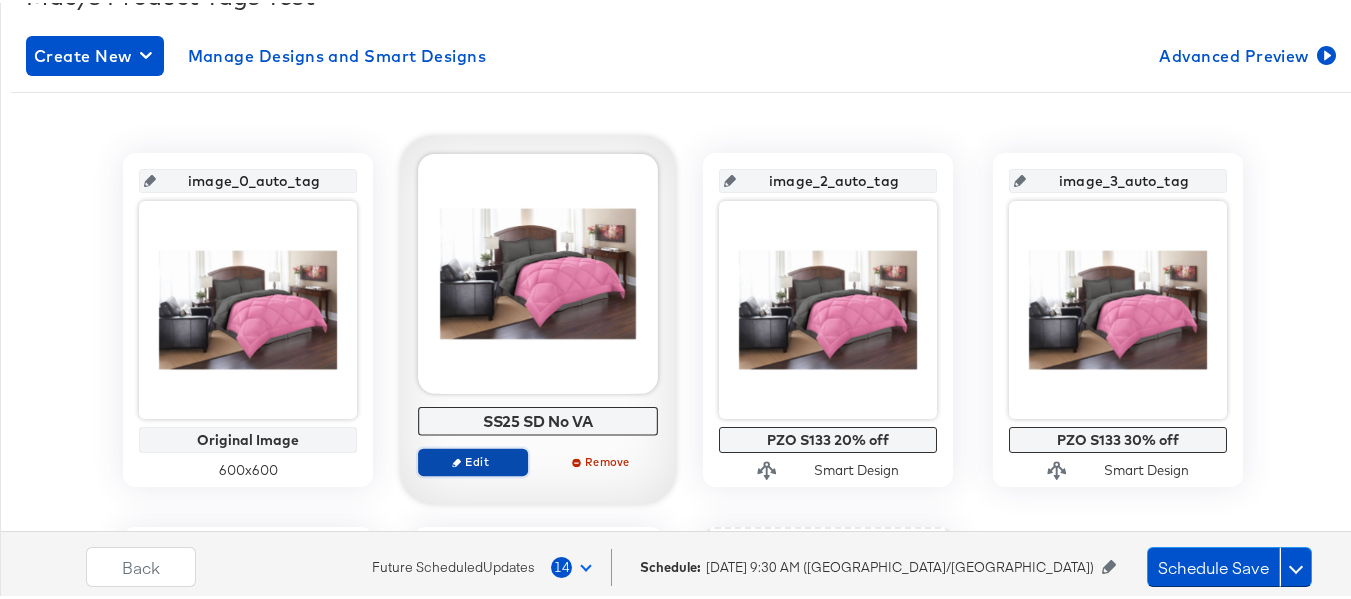 click on "Edit" at bounding box center (473, 458) 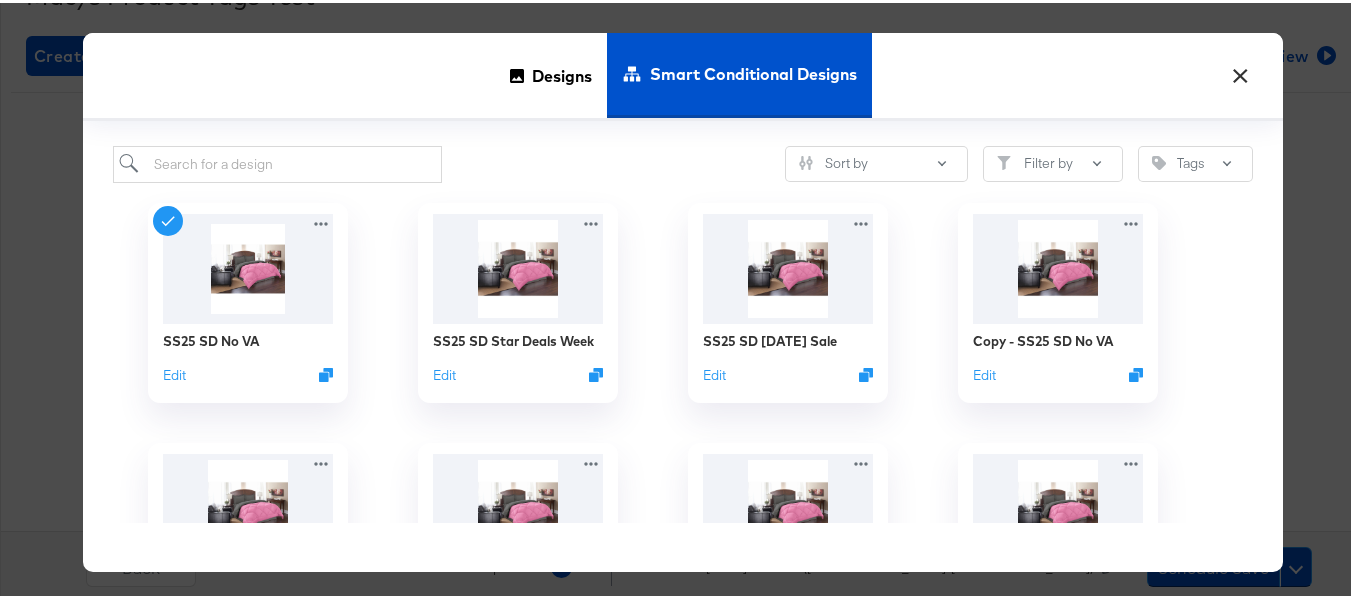 click on "×" at bounding box center [1240, 68] 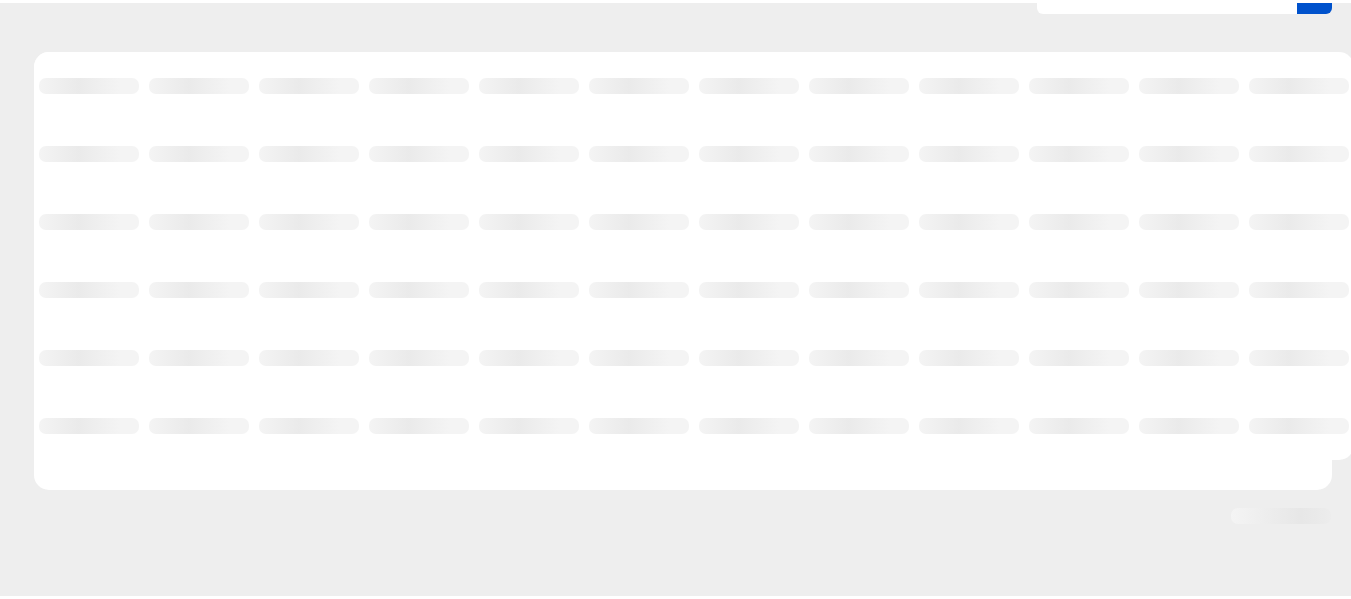 scroll, scrollTop: 209, scrollLeft: 0, axis: vertical 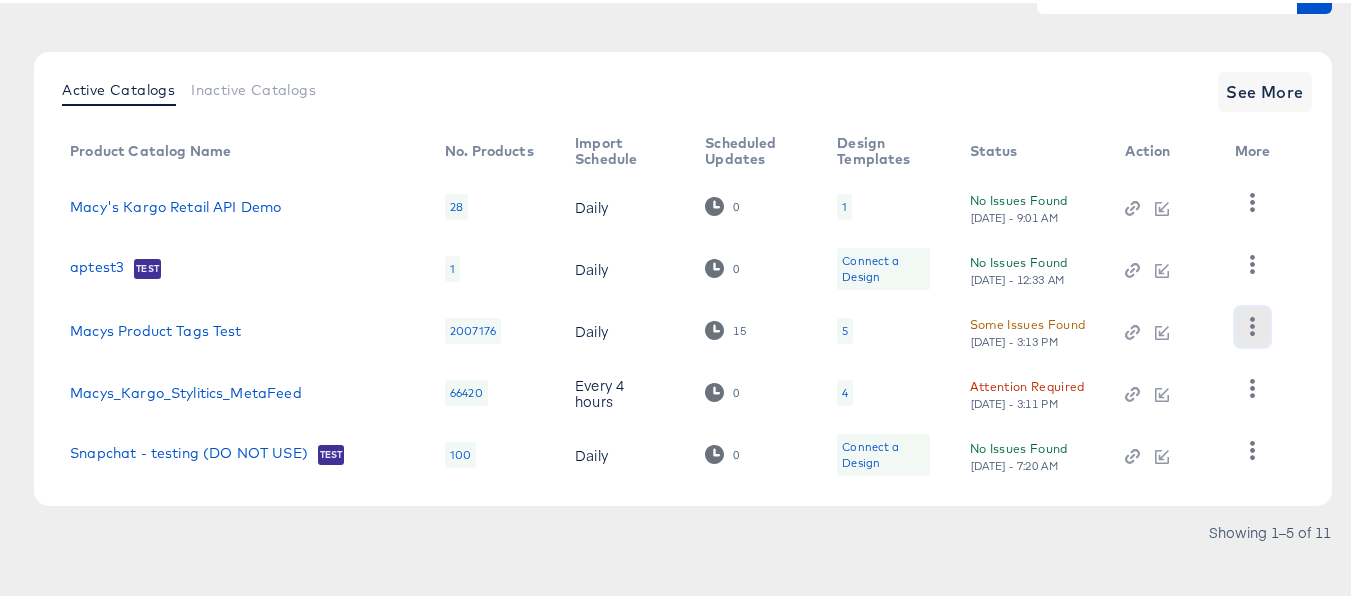 click 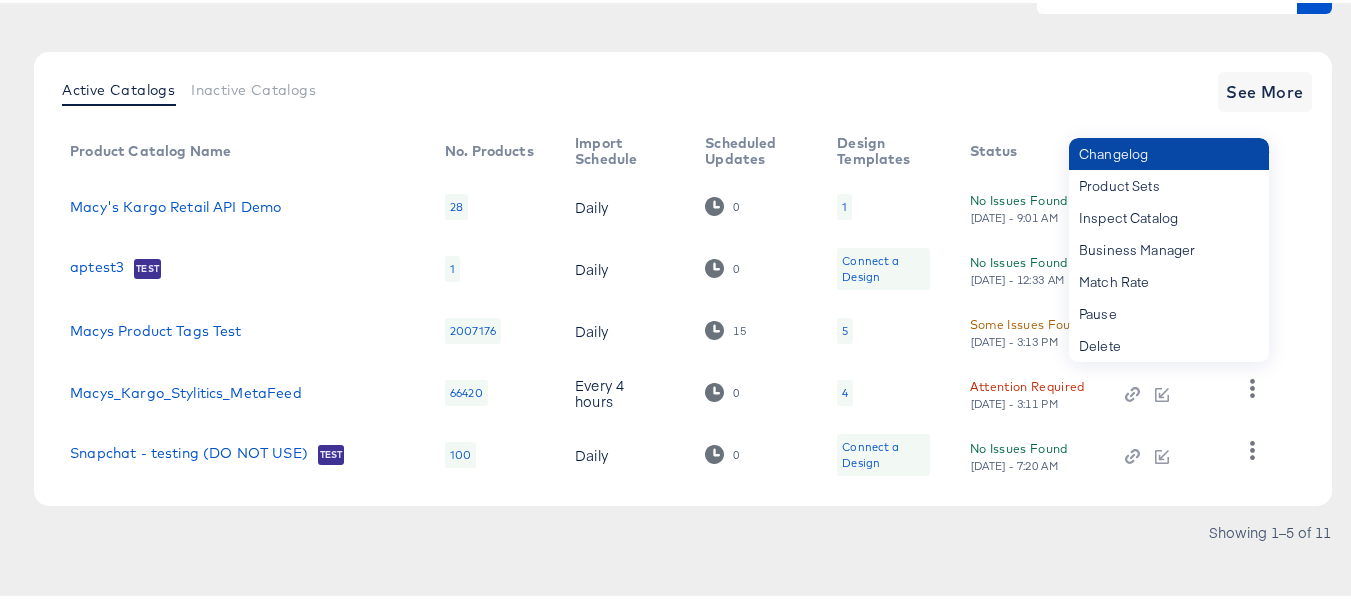 click on "Changelog" at bounding box center [1169, 151] 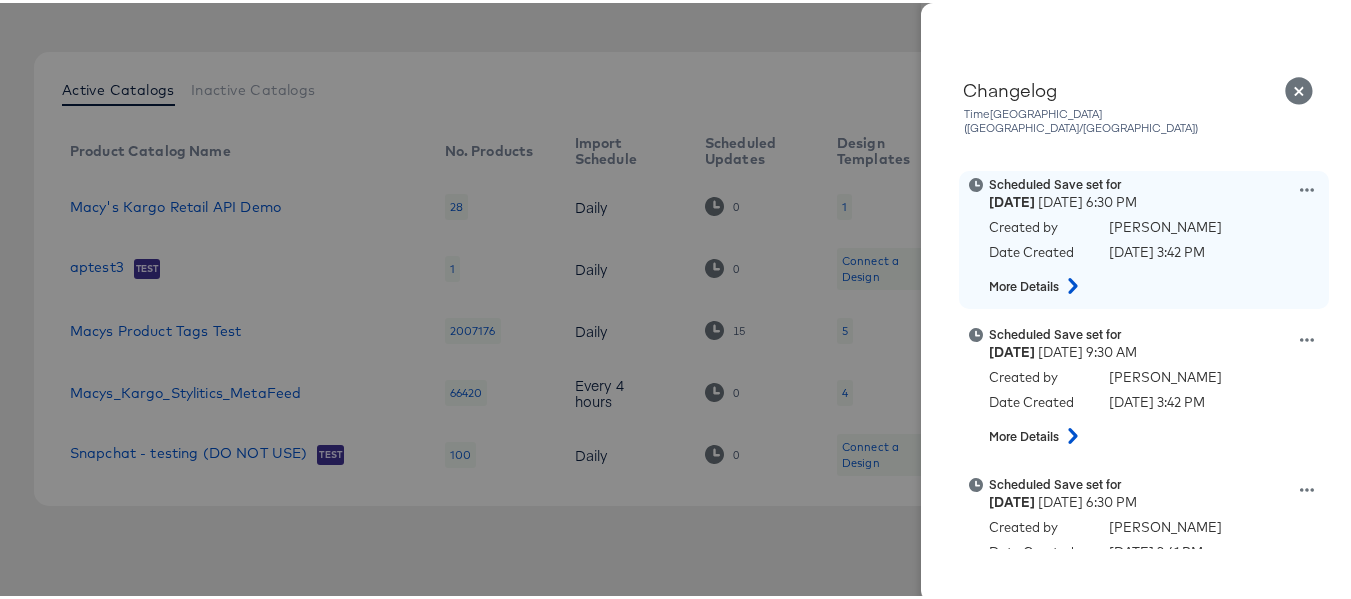 click on "Scheduled Save set for [DATE] 6:30 PM Created by [PERSON_NAME] Date Created [DATE] 3:42 PM More Details" at bounding box center (1169, 237) 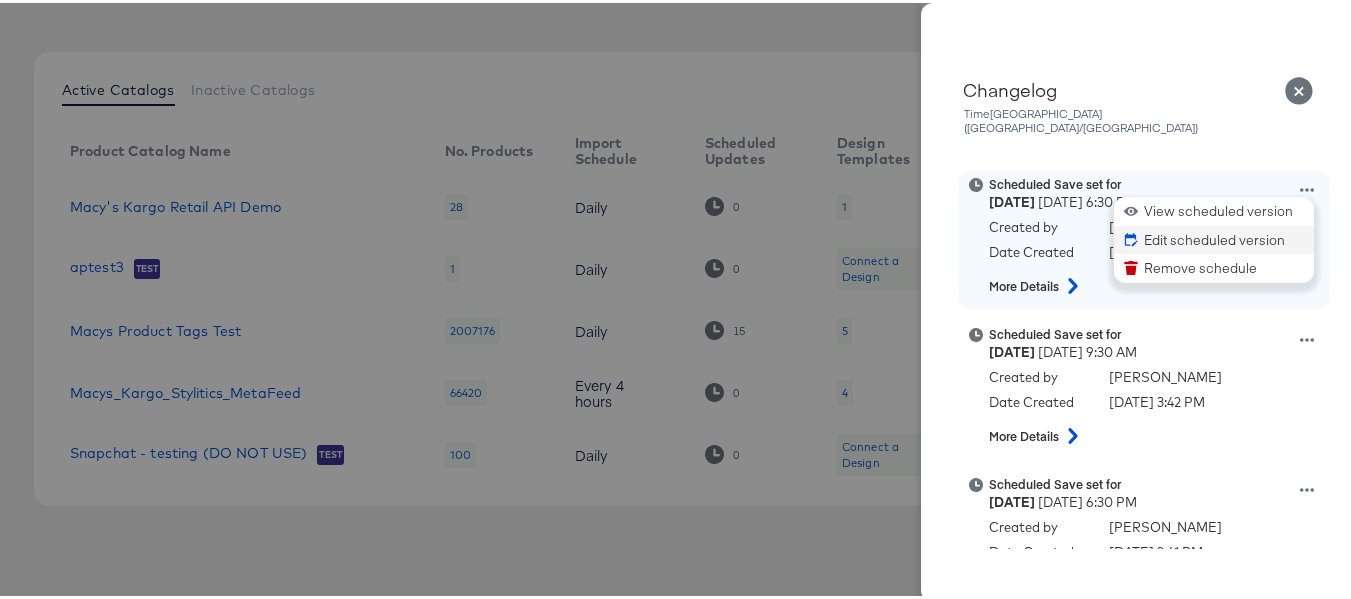 click on "Edit scheduled version" at bounding box center [1214, 237] 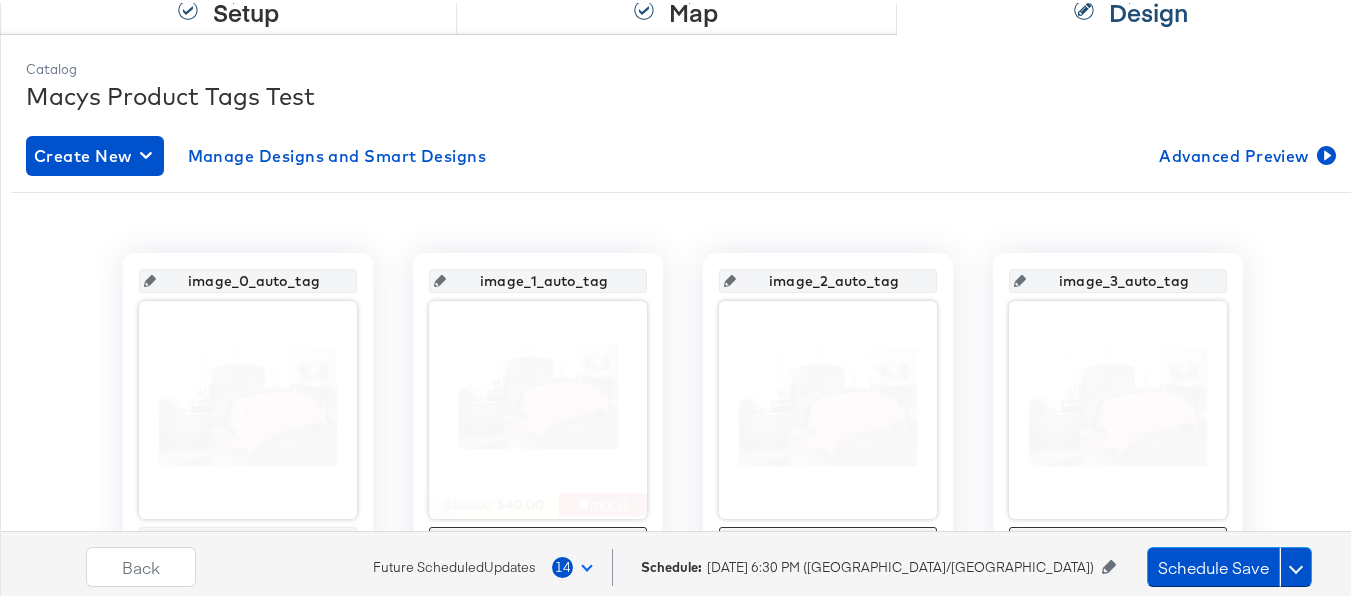 scroll, scrollTop: 400, scrollLeft: 0, axis: vertical 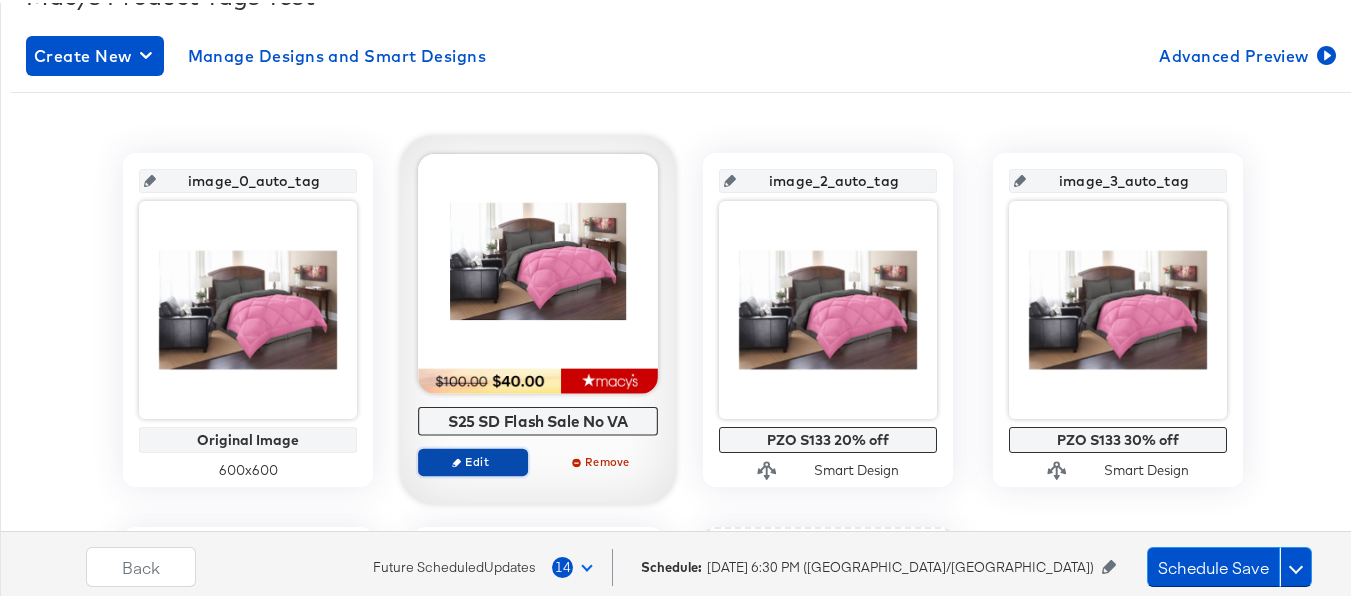 click on "Edit" at bounding box center [473, 459] 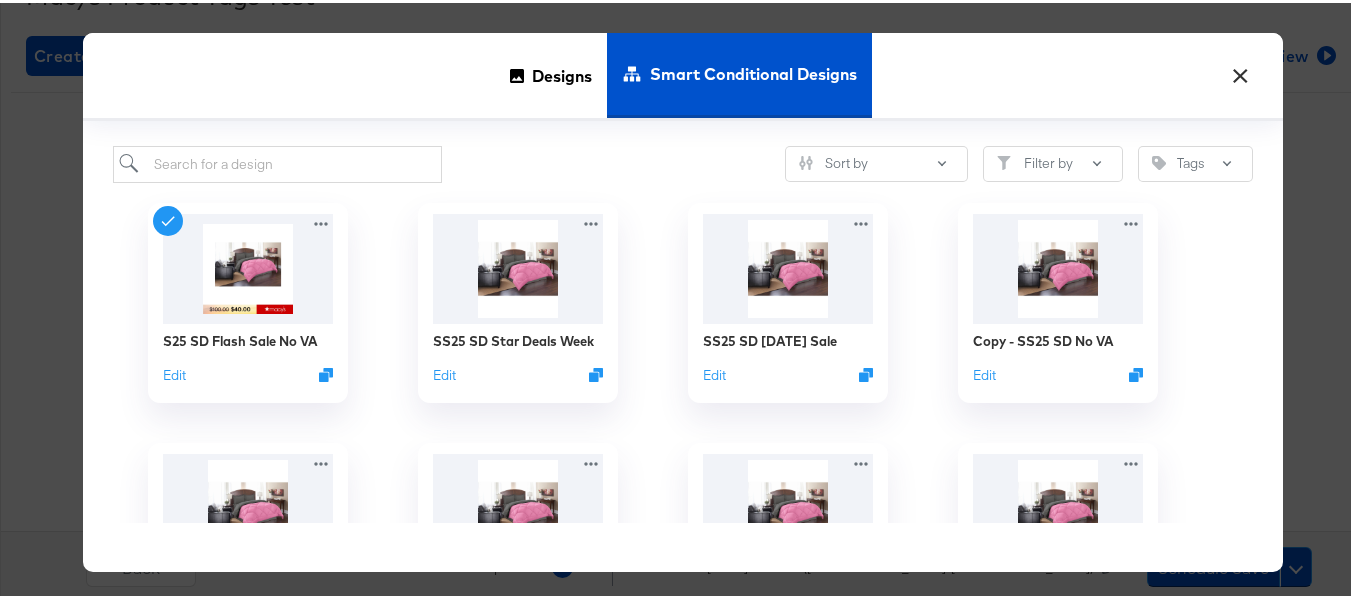 click on "×" at bounding box center [1240, 68] 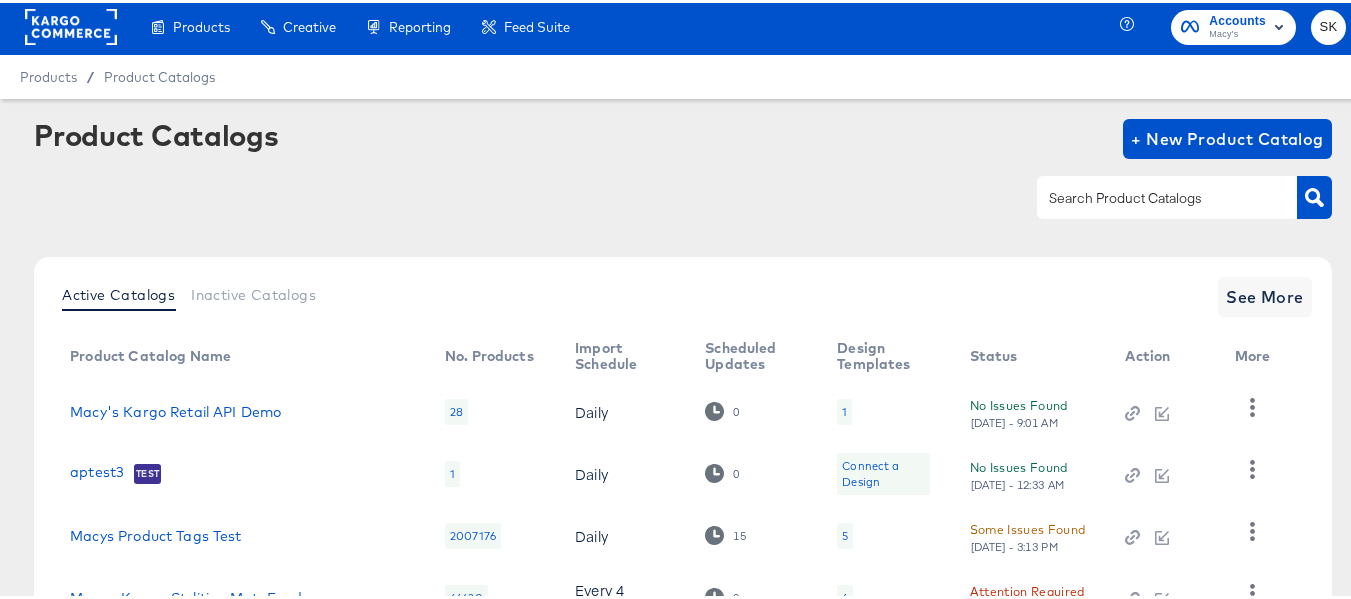 scroll, scrollTop: 0, scrollLeft: 0, axis: both 